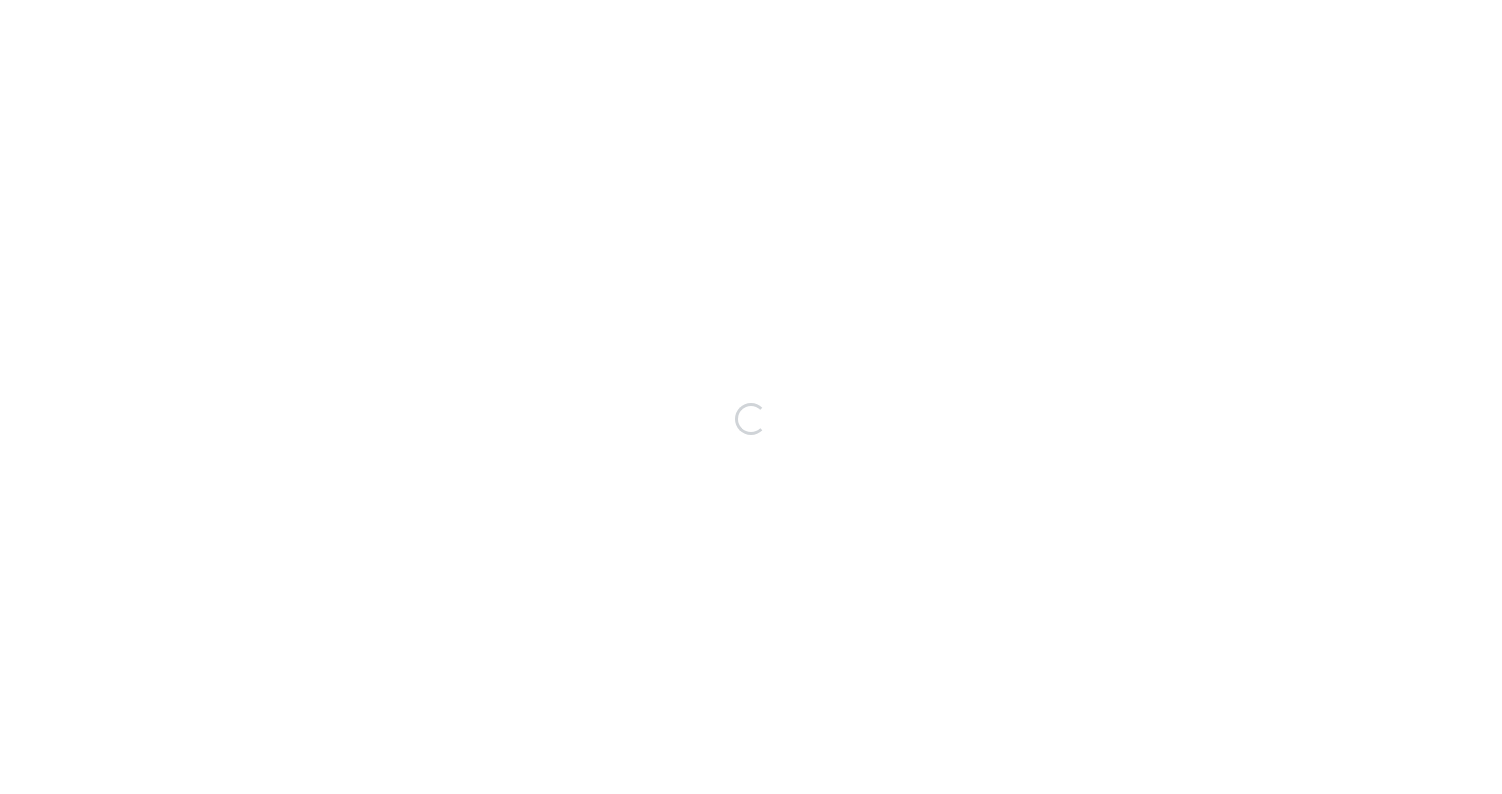 scroll, scrollTop: 0, scrollLeft: 0, axis: both 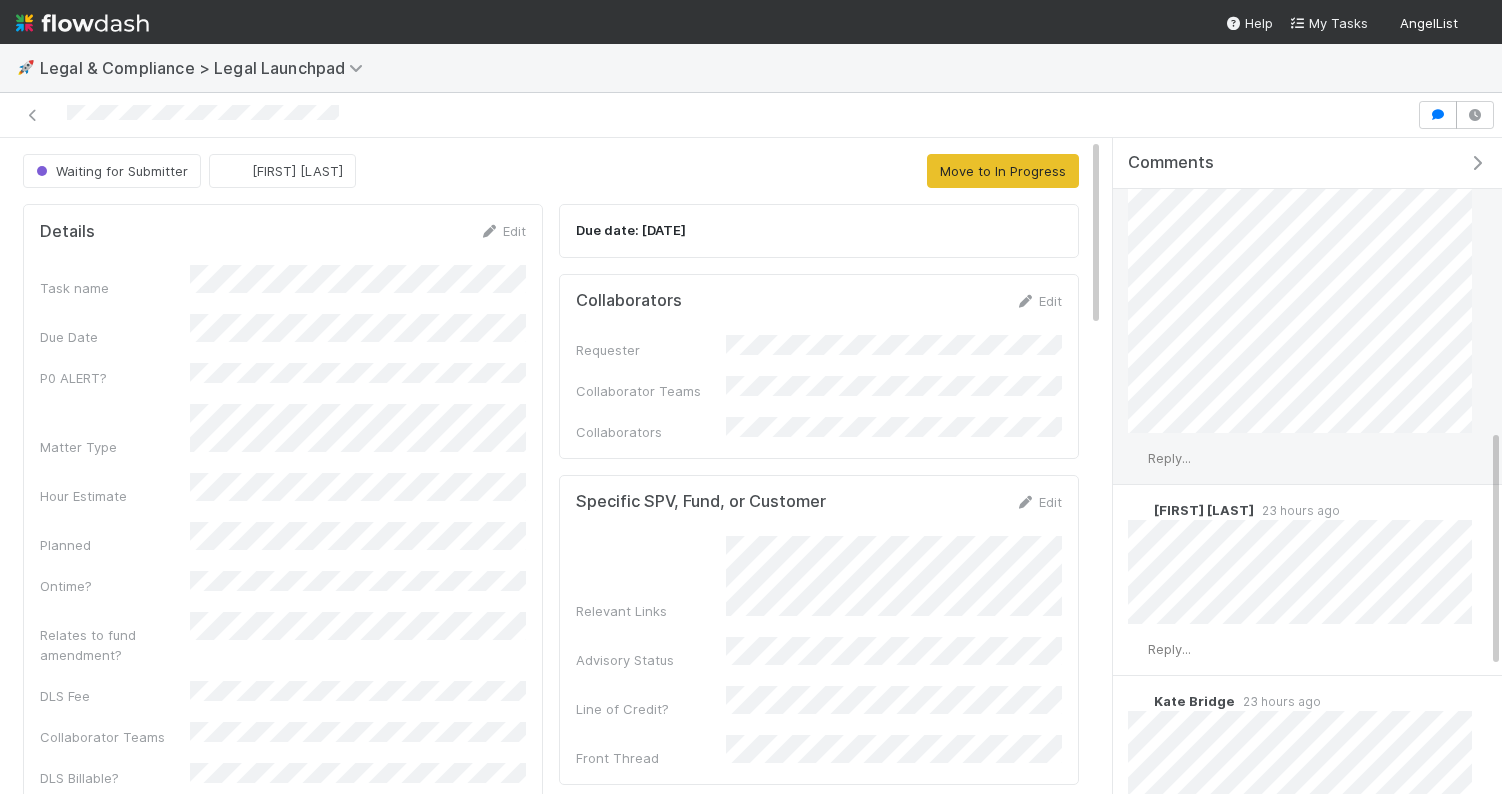 click on "Reply..." at bounding box center [1169, 458] 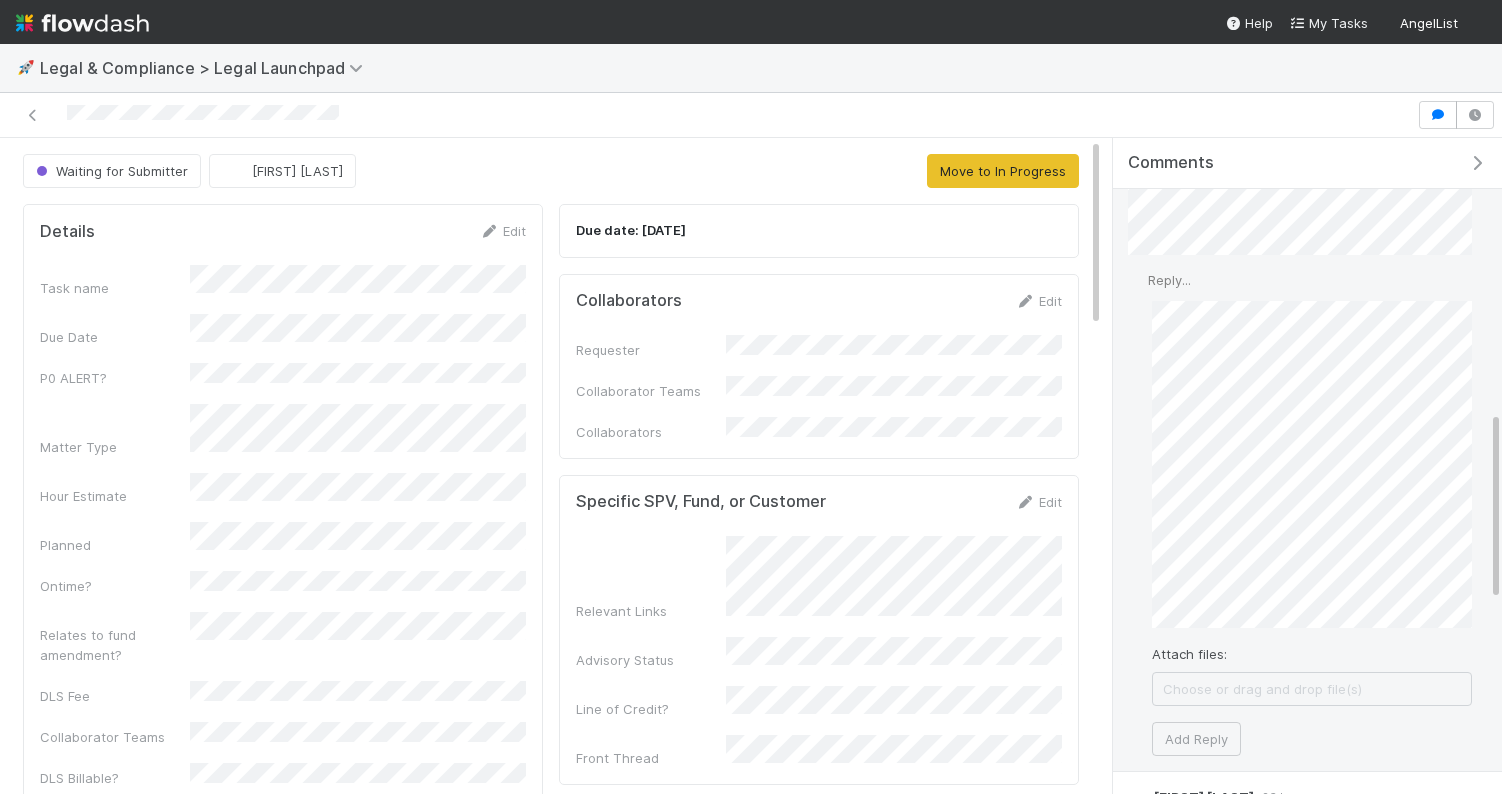 scroll, scrollTop: 1003, scrollLeft: 0, axis: vertical 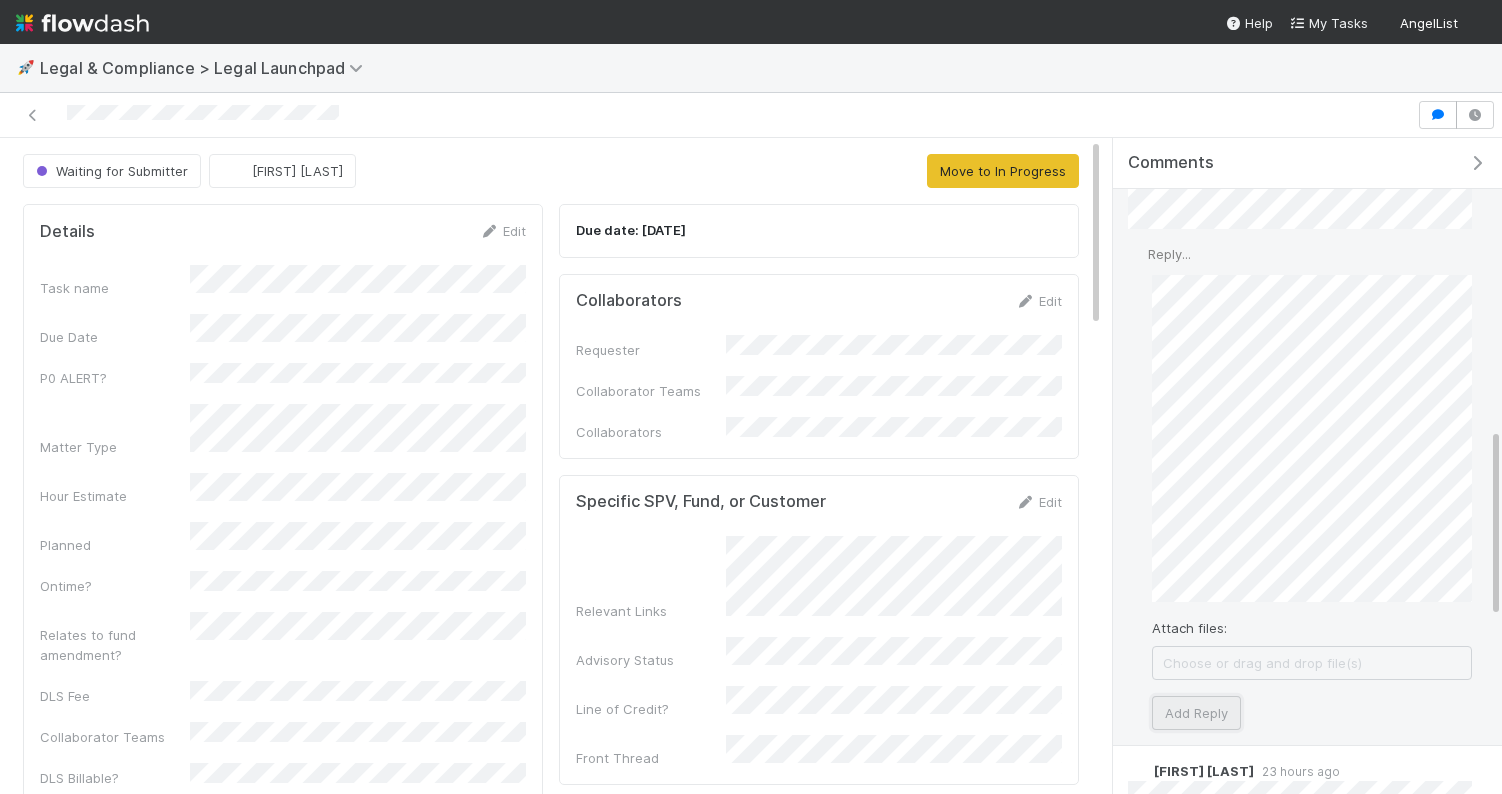 click on "Add Reply" at bounding box center [1196, 713] 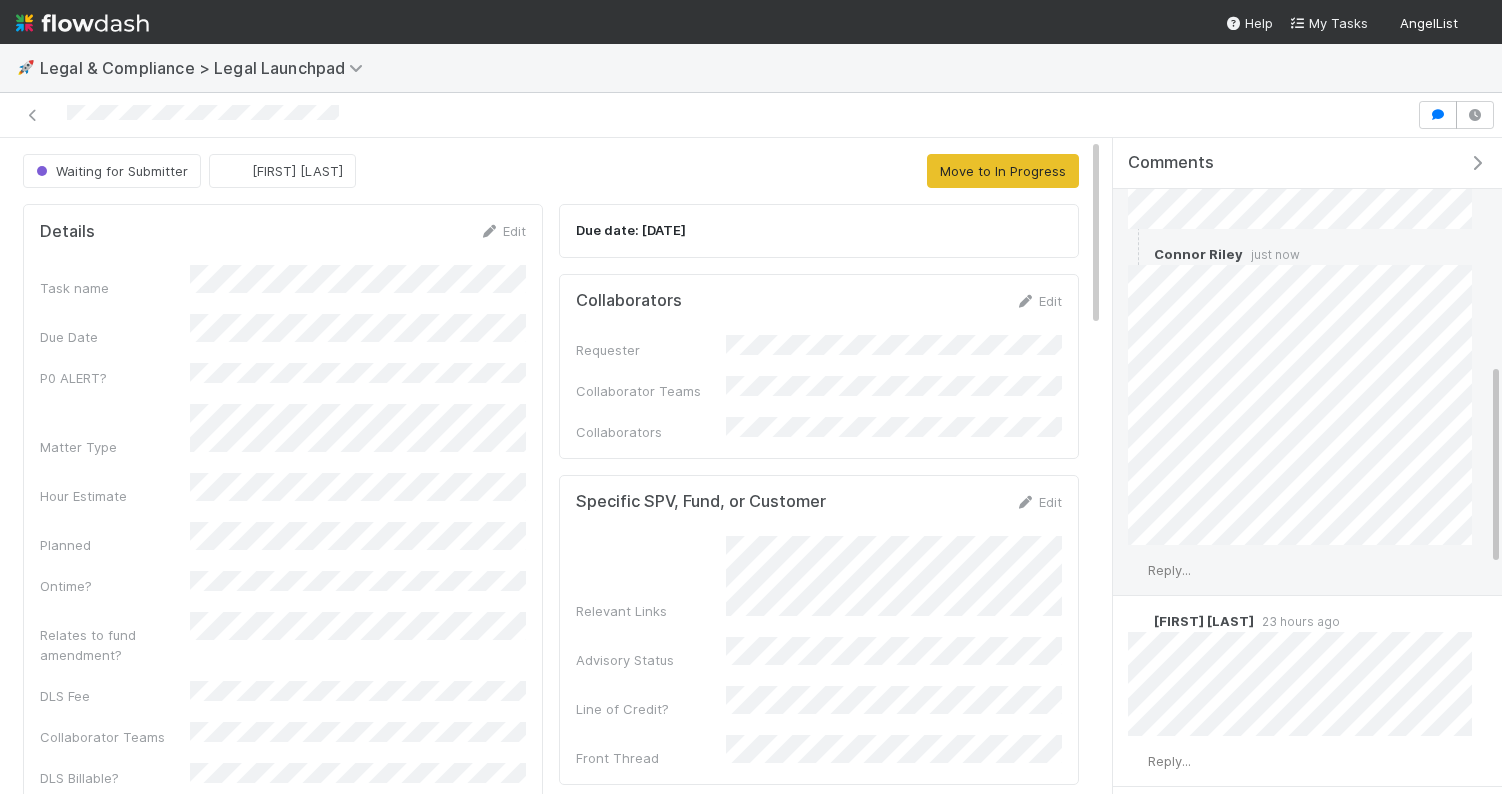 scroll, scrollTop: 0, scrollLeft: 0, axis: both 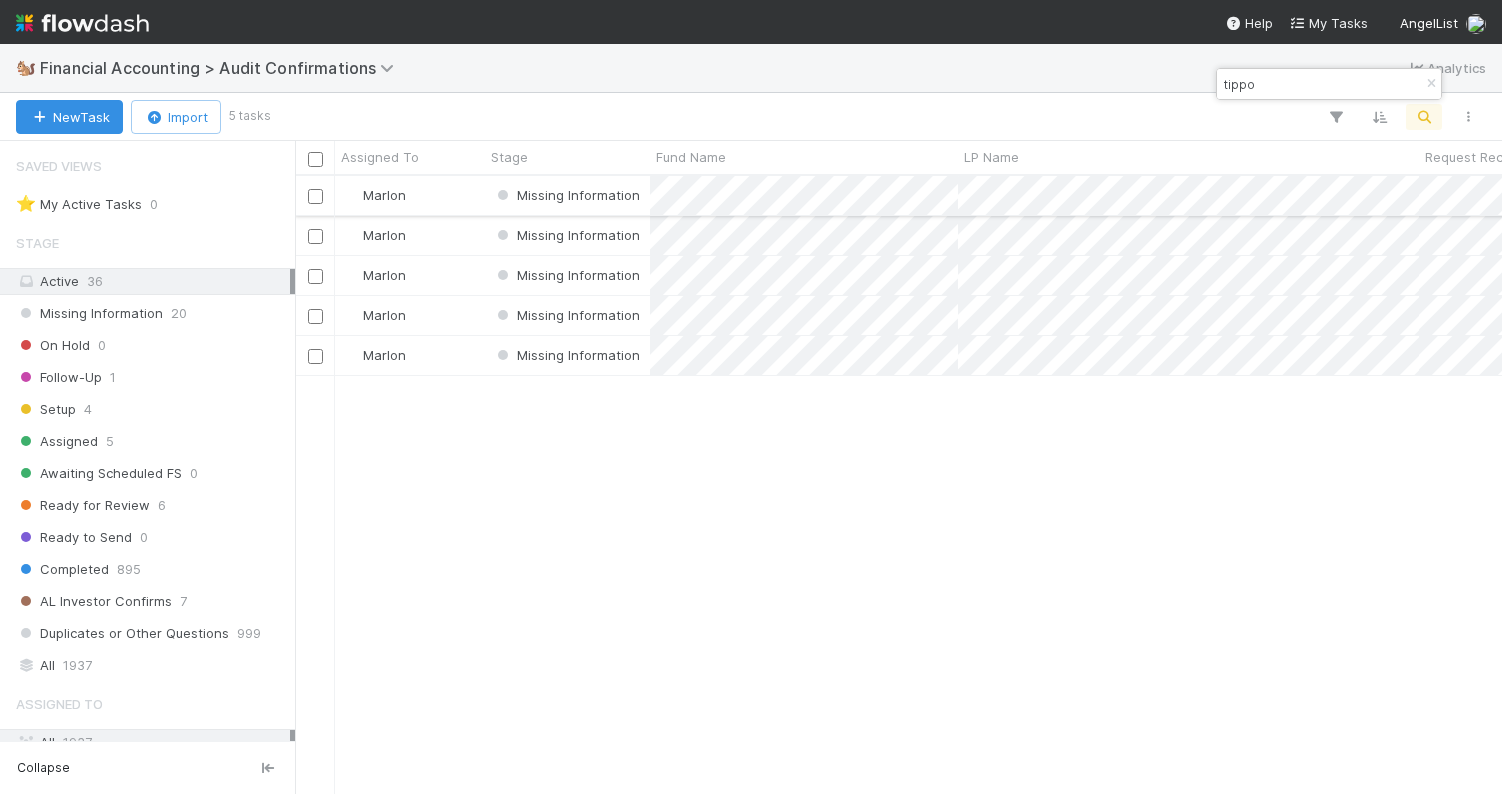 type on "tippo" 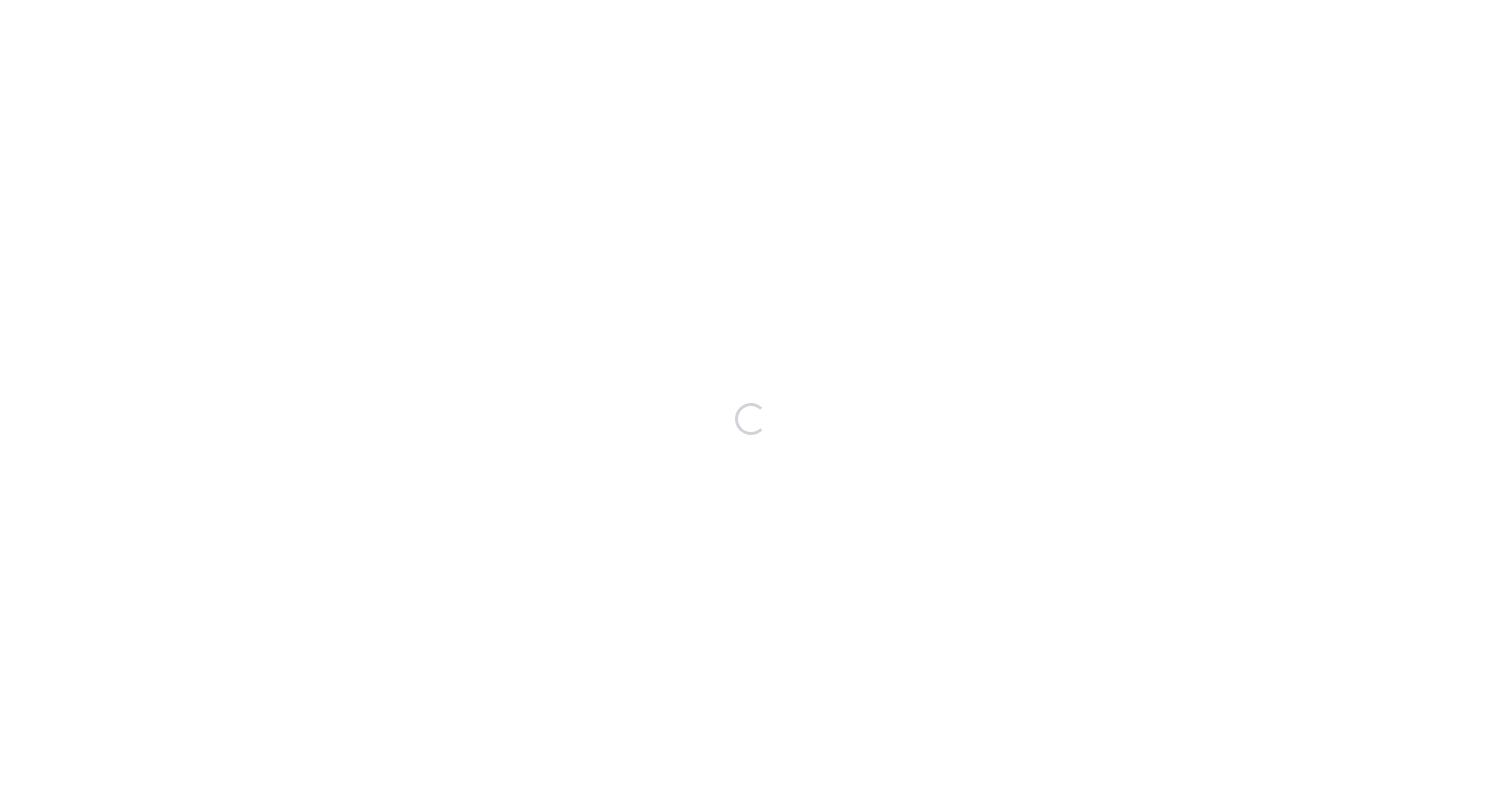 scroll, scrollTop: 0, scrollLeft: 0, axis: both 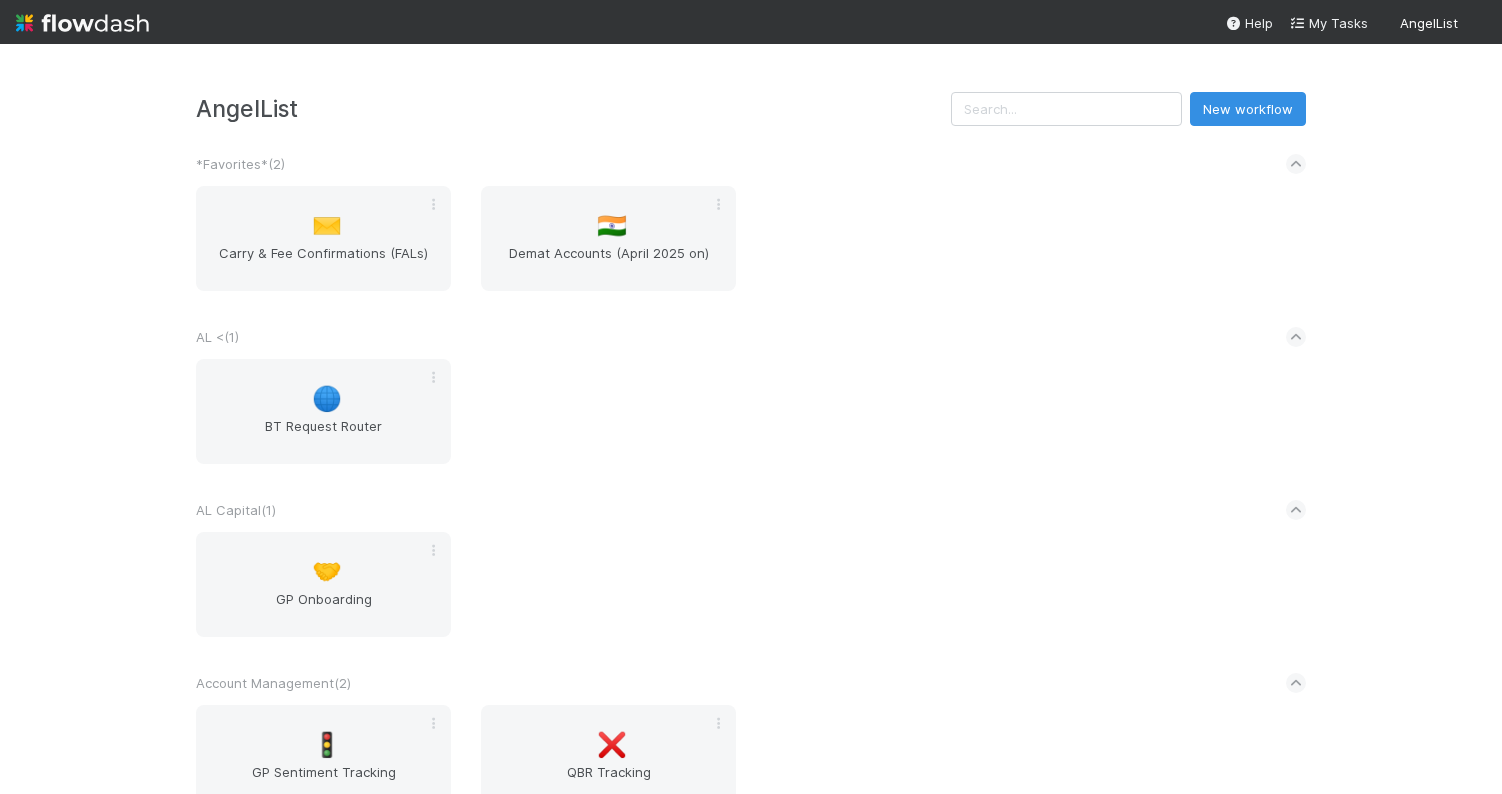 click on "AngelList" at bounding box center (573, 108) 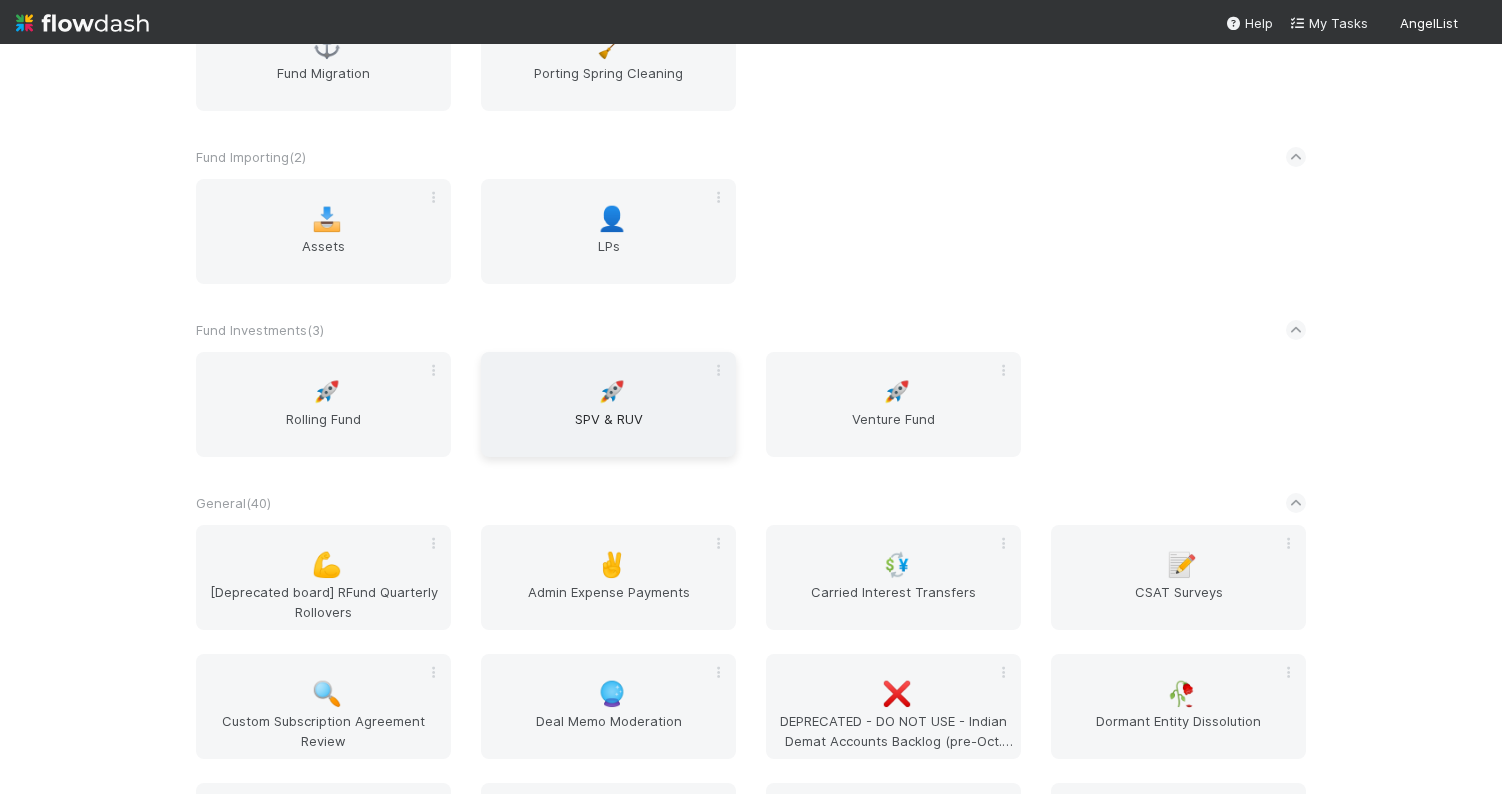 click on "🚀 SPV & RUV" at bounding box center (608, 404) 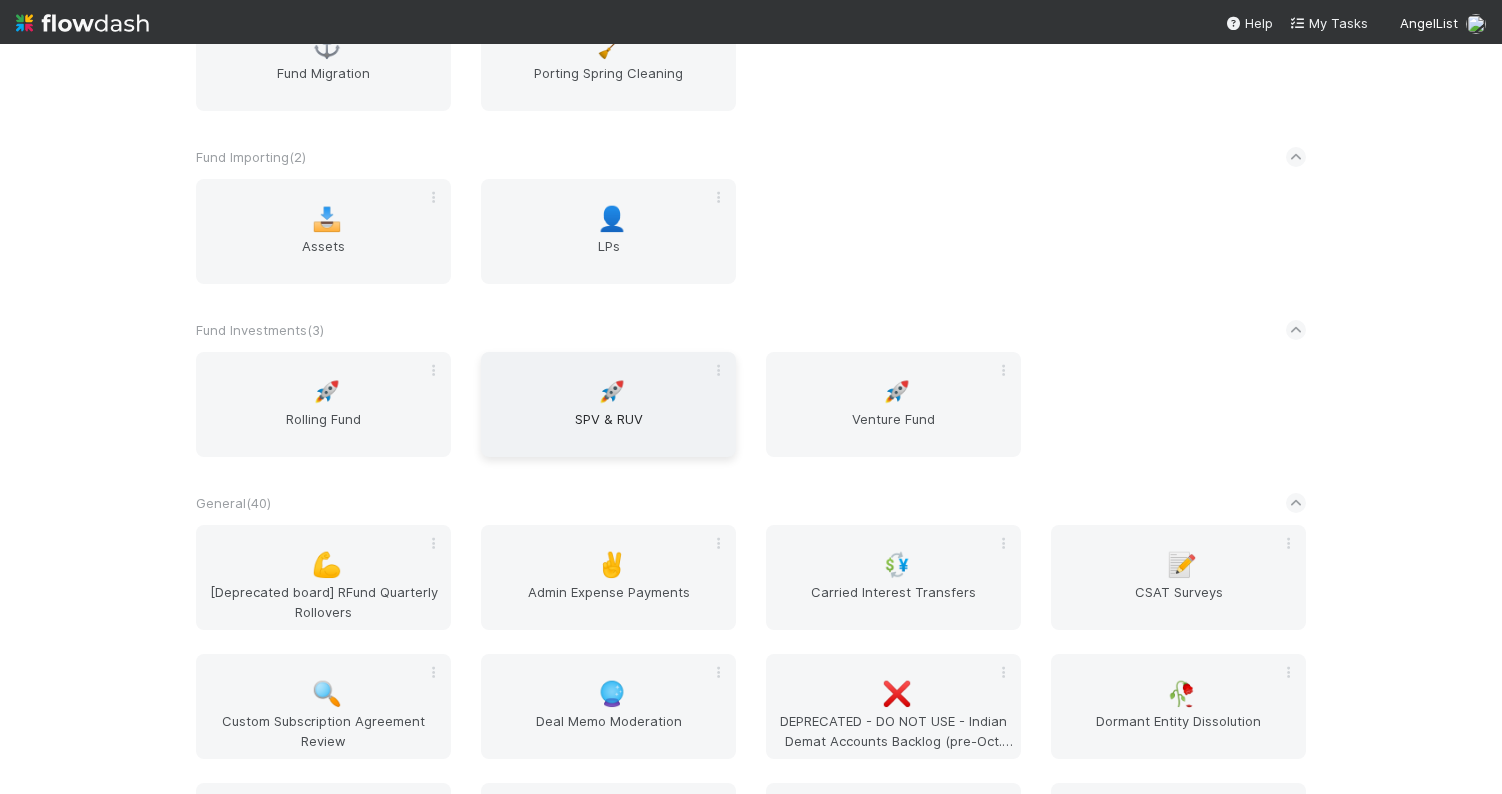 scroll, scrollTop: 0, scrollLeft: 0, axis: both 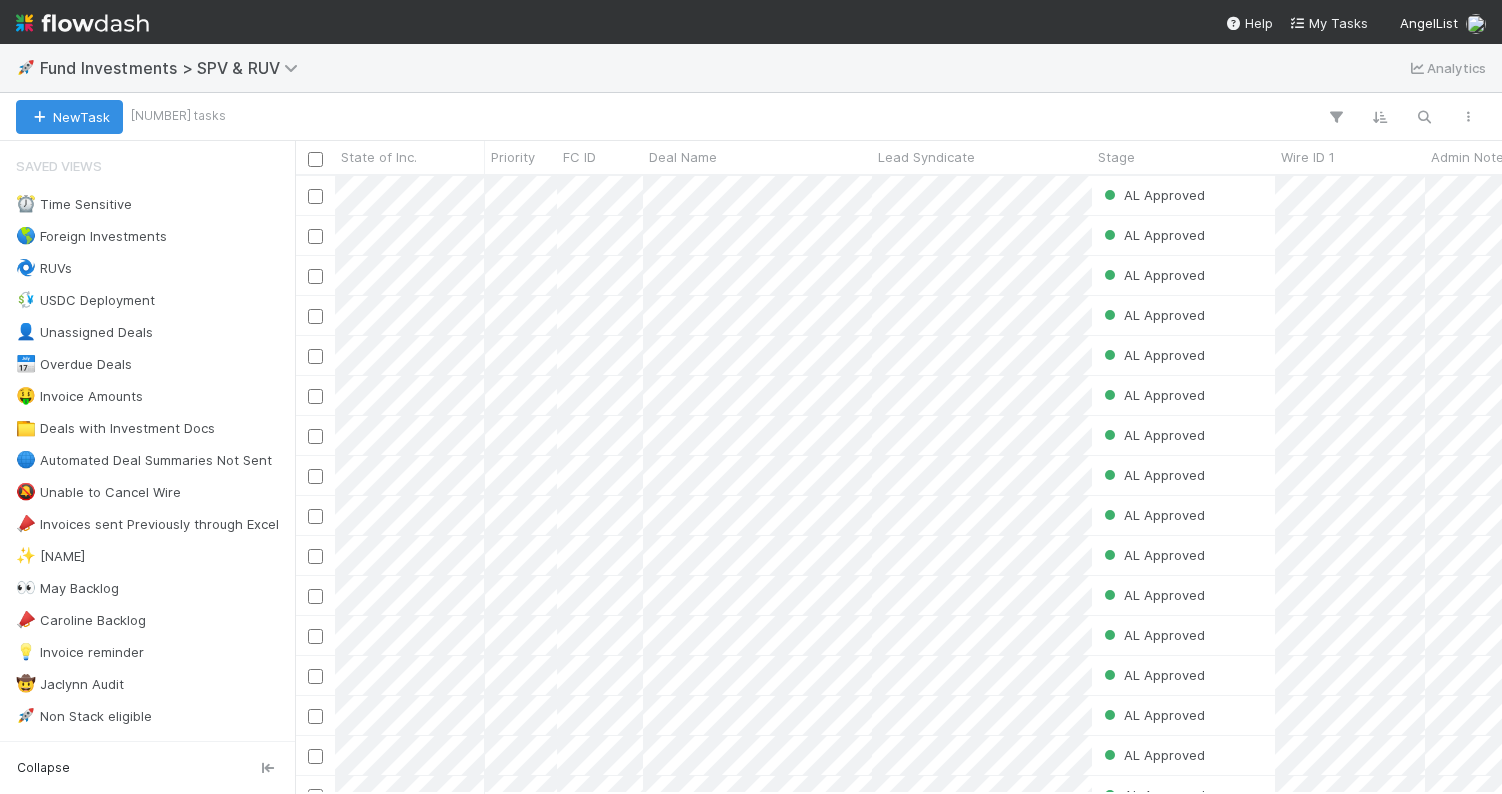 click on "🚀 Fund Investments > SPV & RUV Analytics" at bounding box center (751, 68) 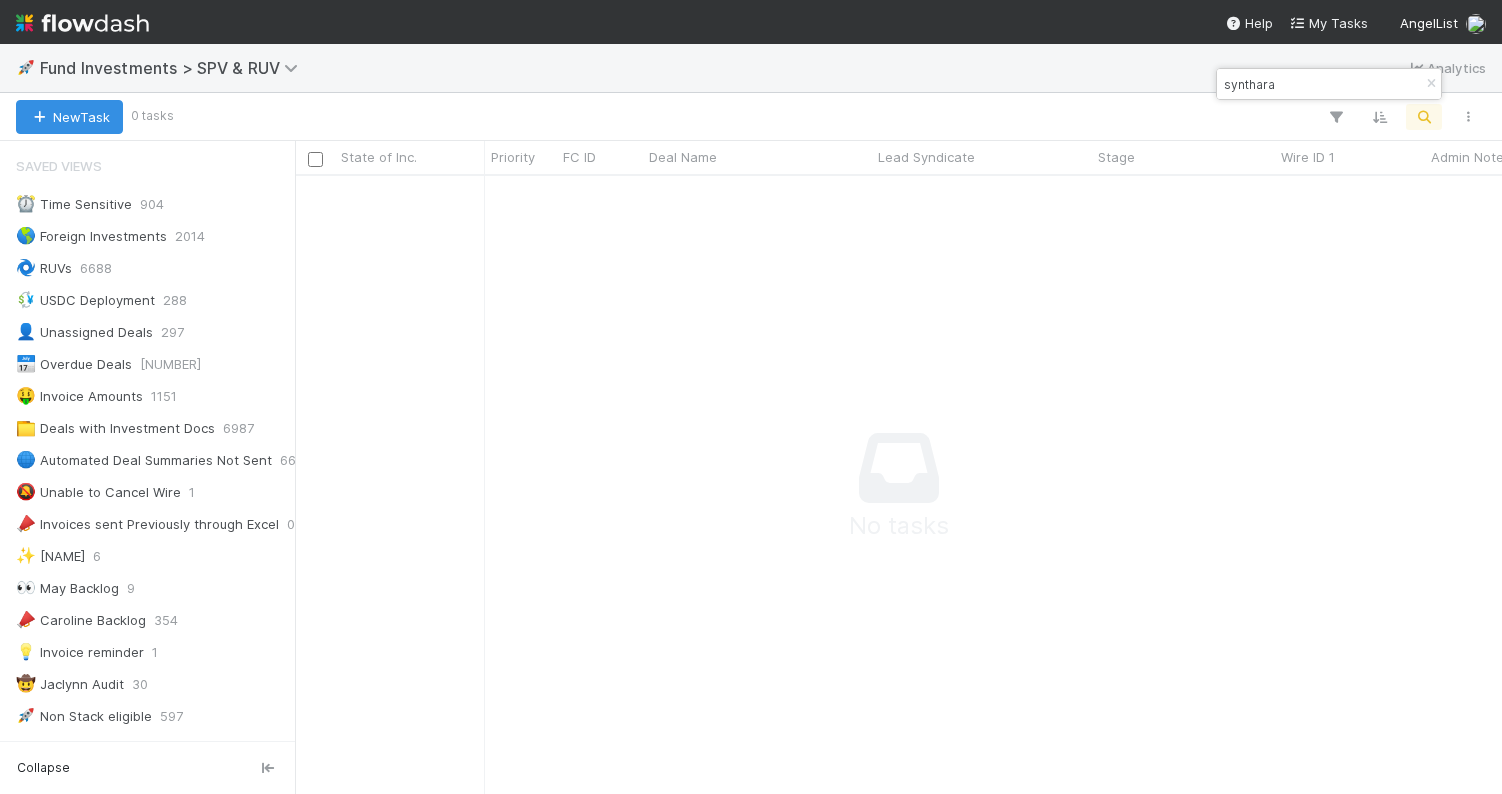scroll, scrollTop: 0, scrollLeft: 1, axis: horizontal 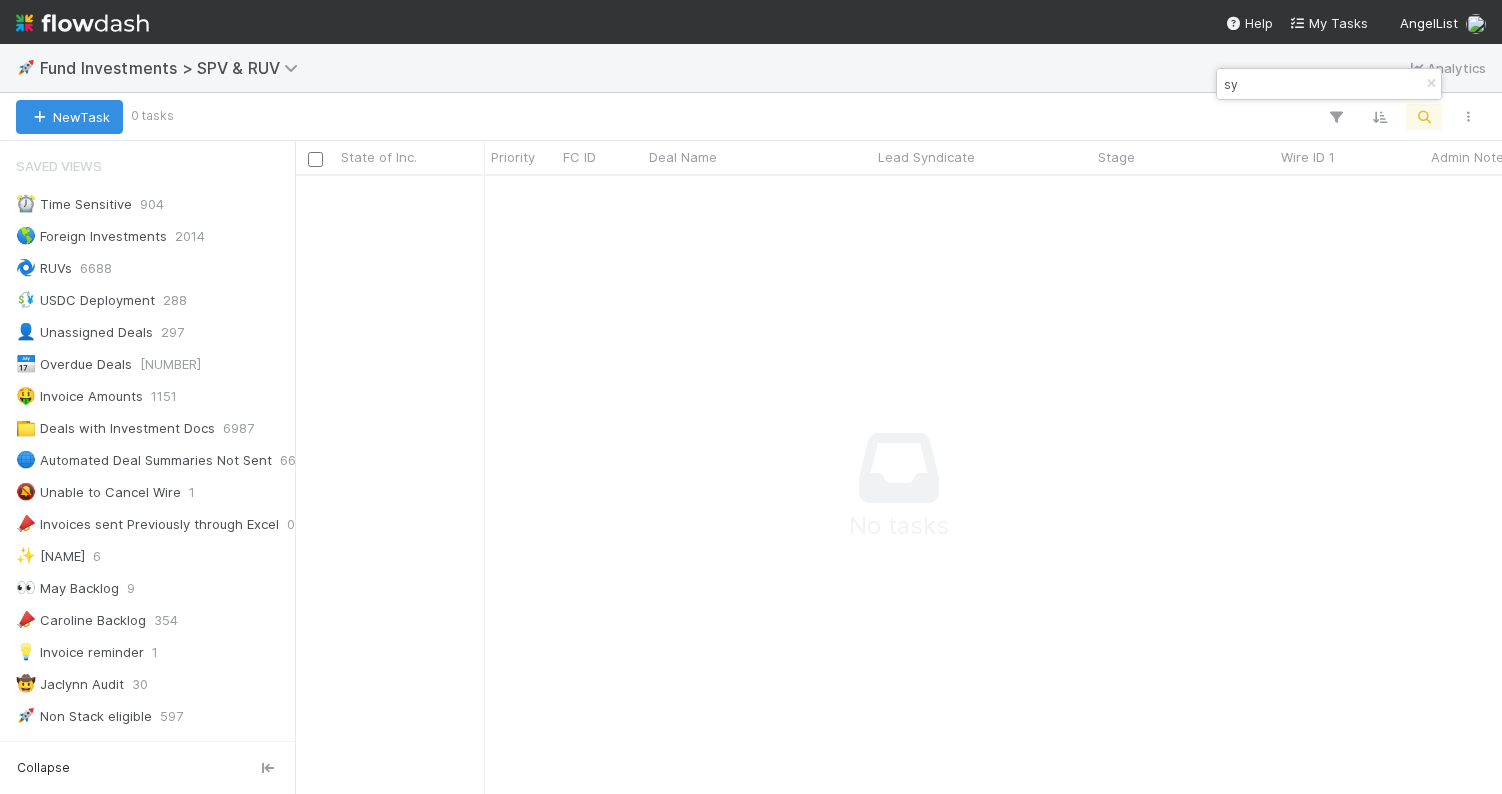 type on "s" 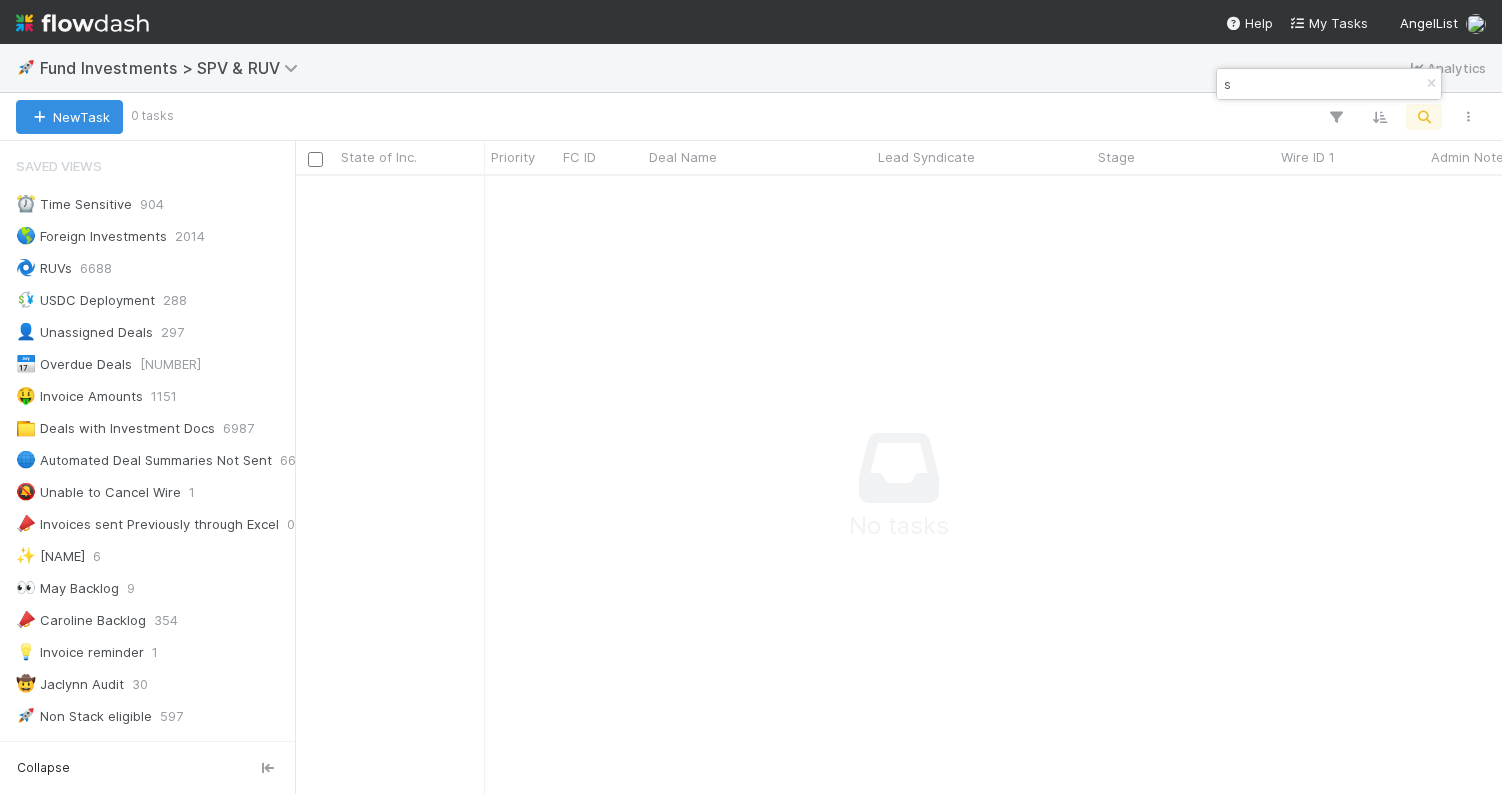 type 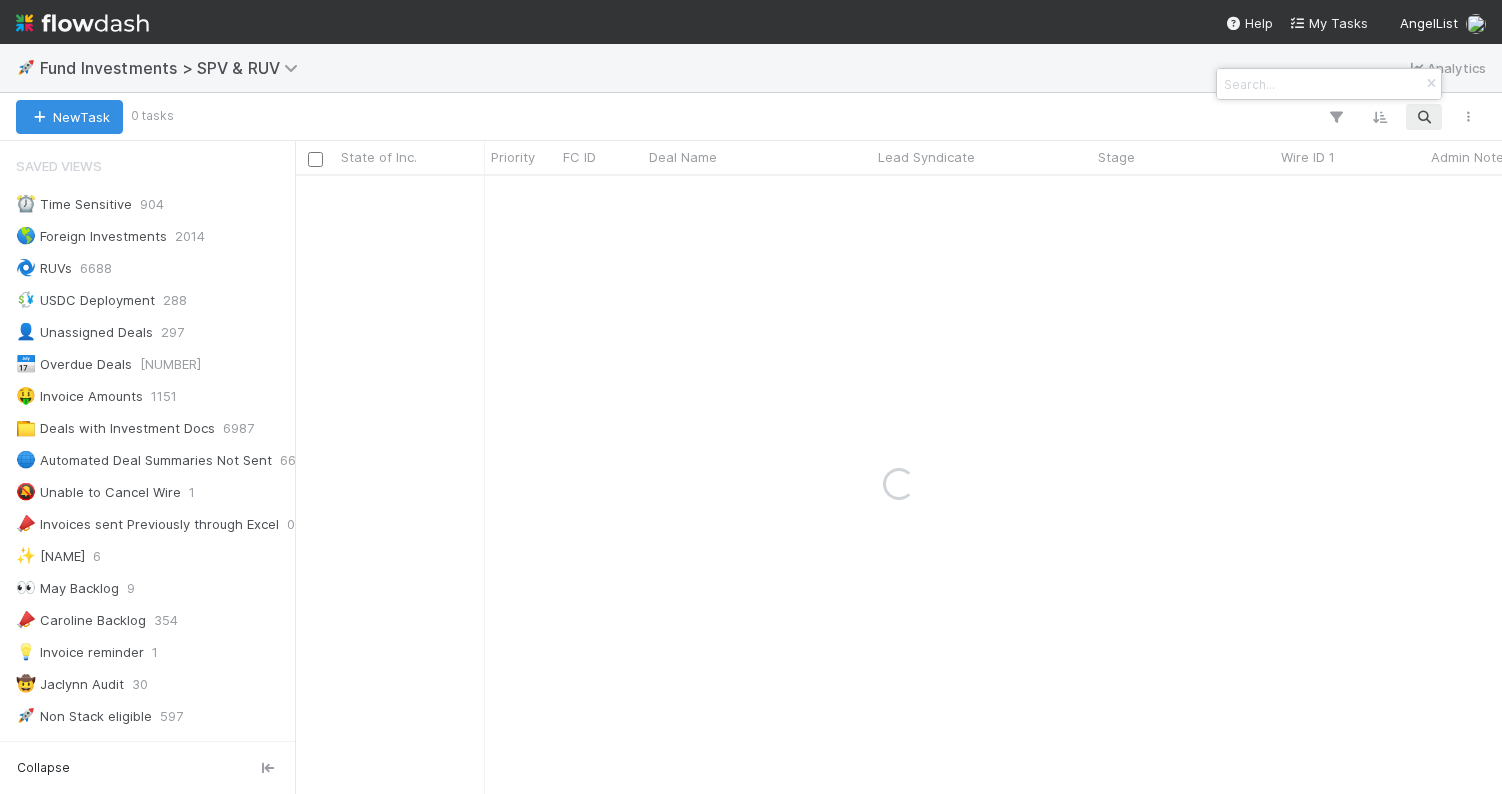 click at bounding box center [751, 397] 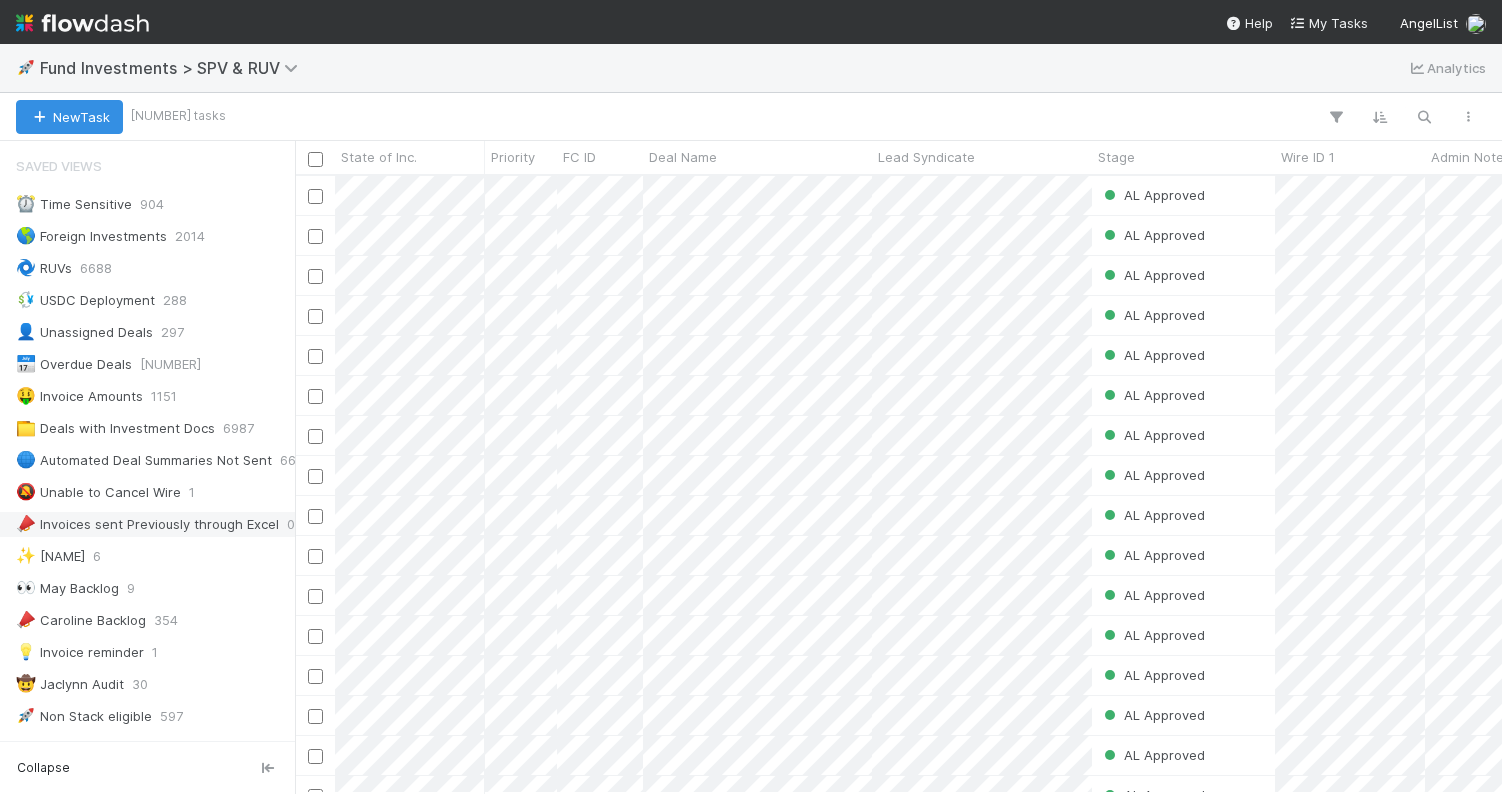 scroll, scrollTop: 0, scrollLeft: 1, axis: horizontal 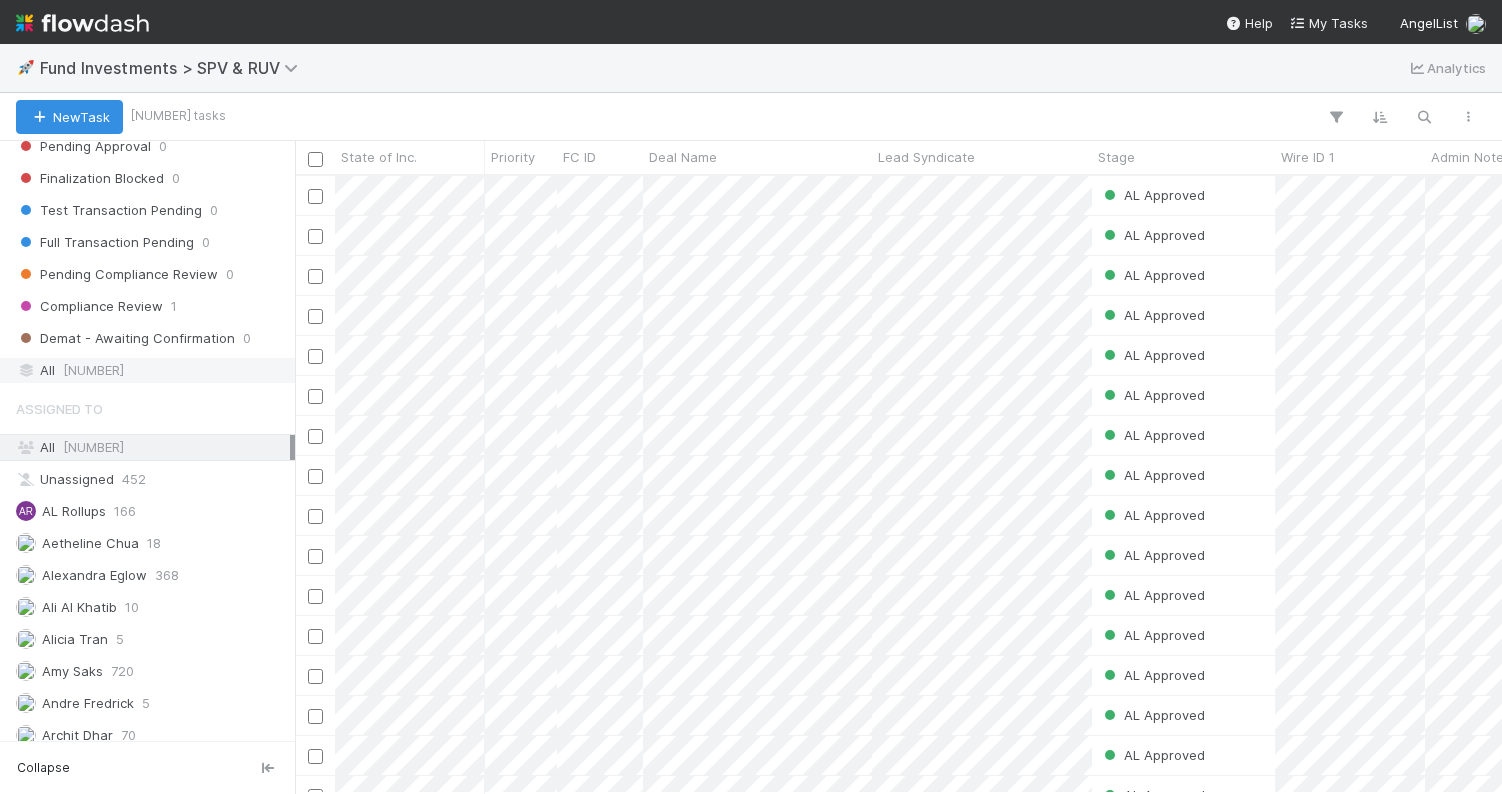 click on "All 18643" at bounding box center [153, 370] 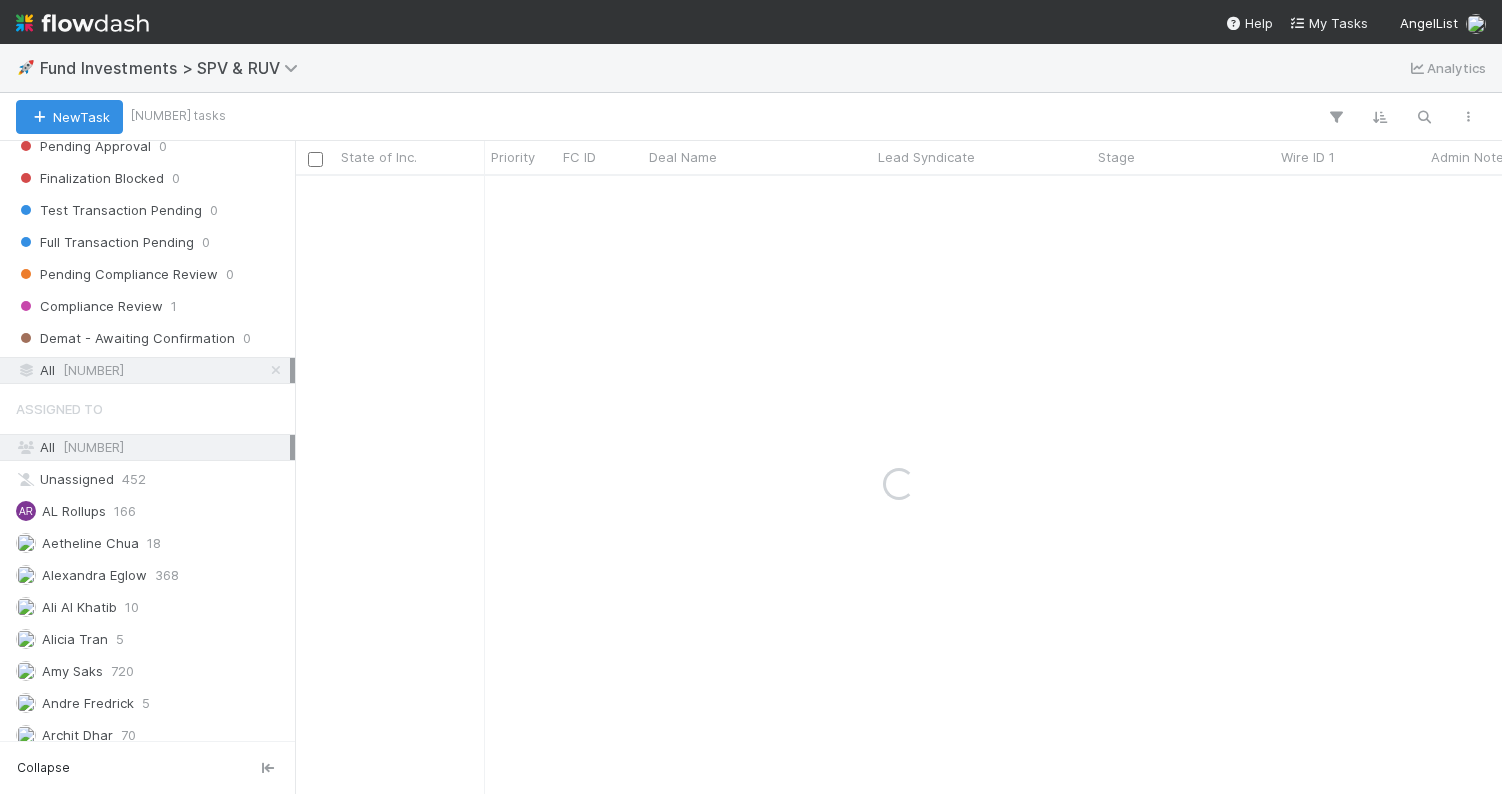 click at bounding box center (856, 117) 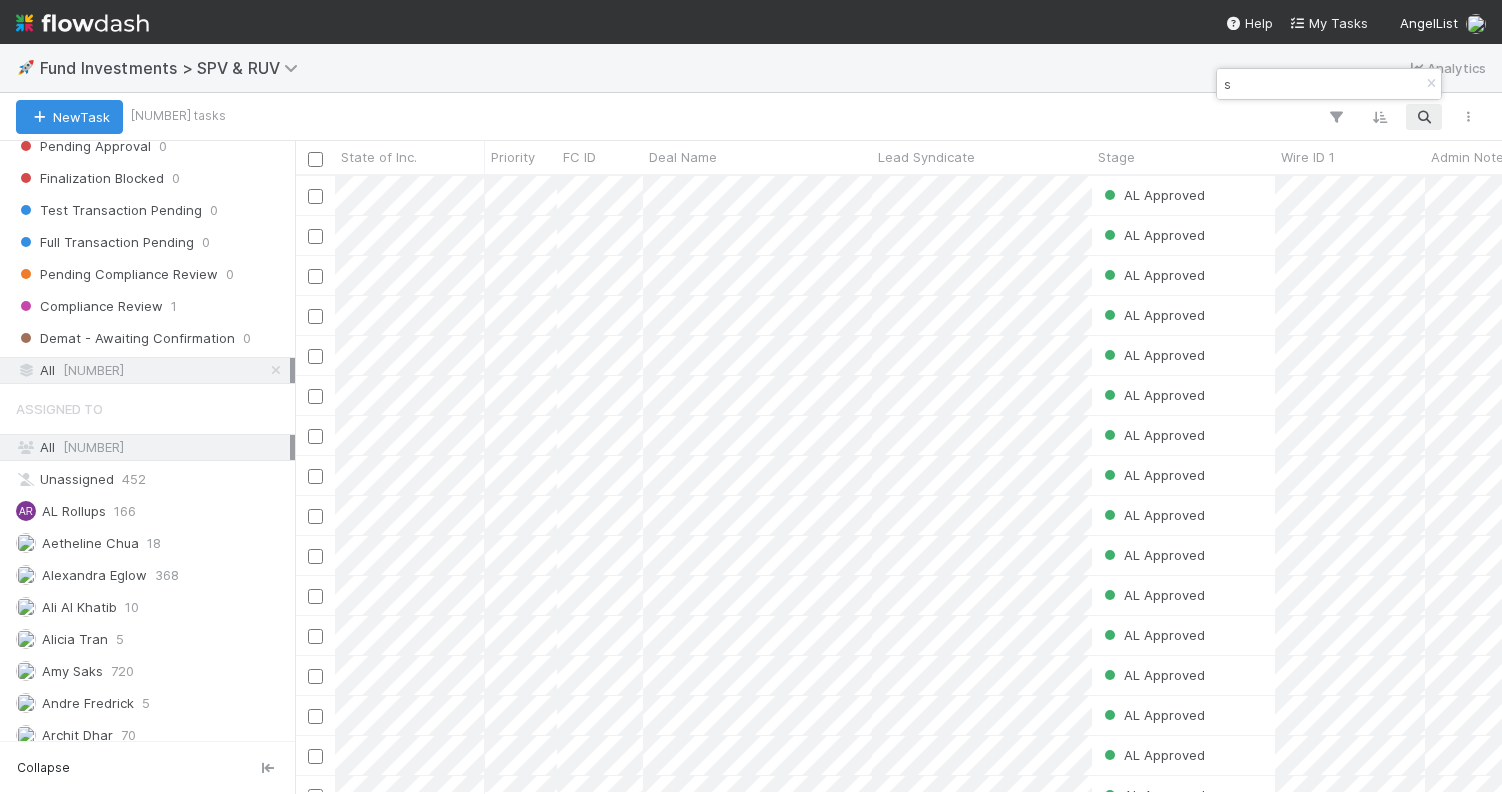 scroll, scrollTop: 0, scrollLeft: 1, axis: horizontal 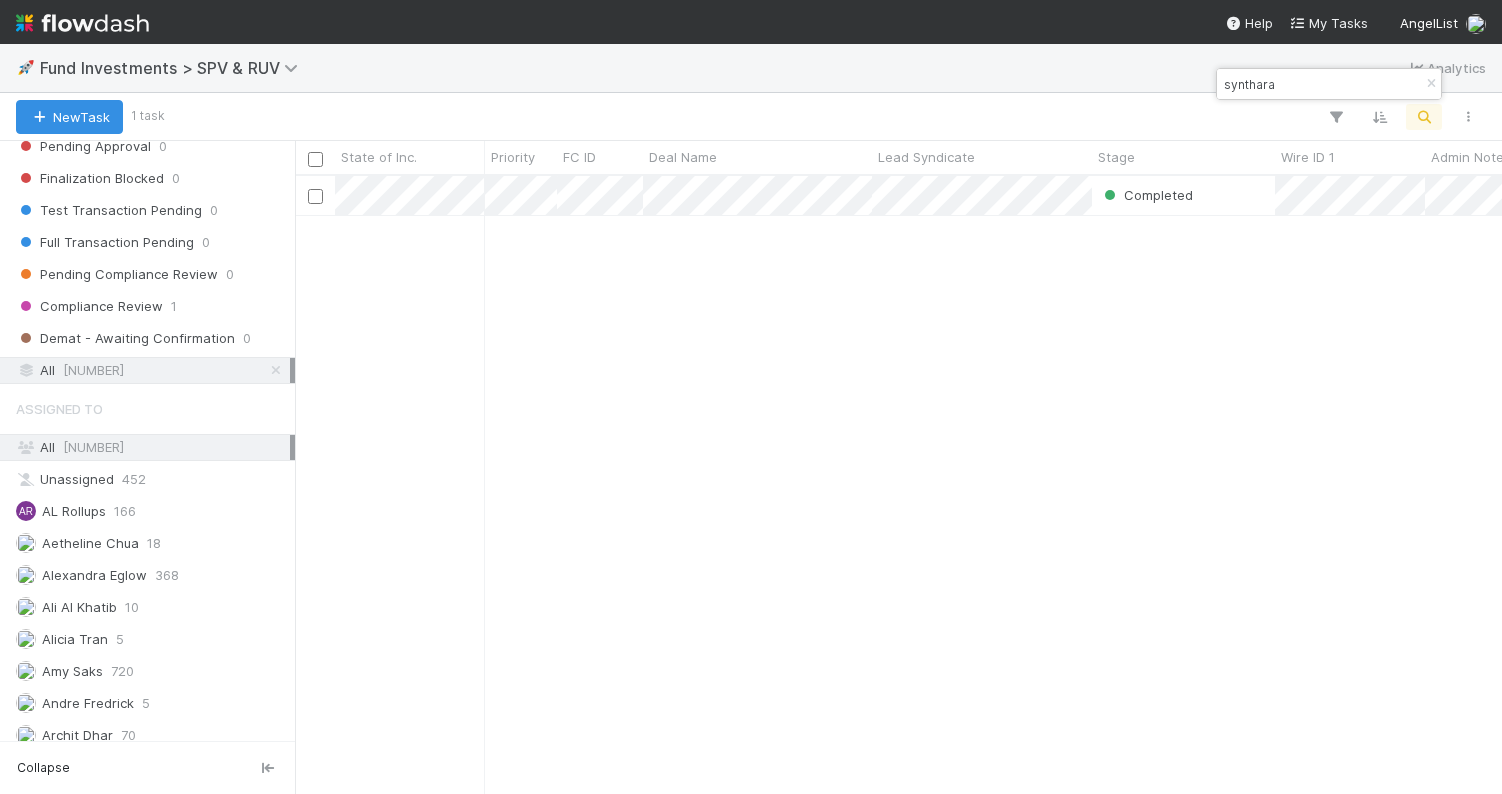 type on "synthara" 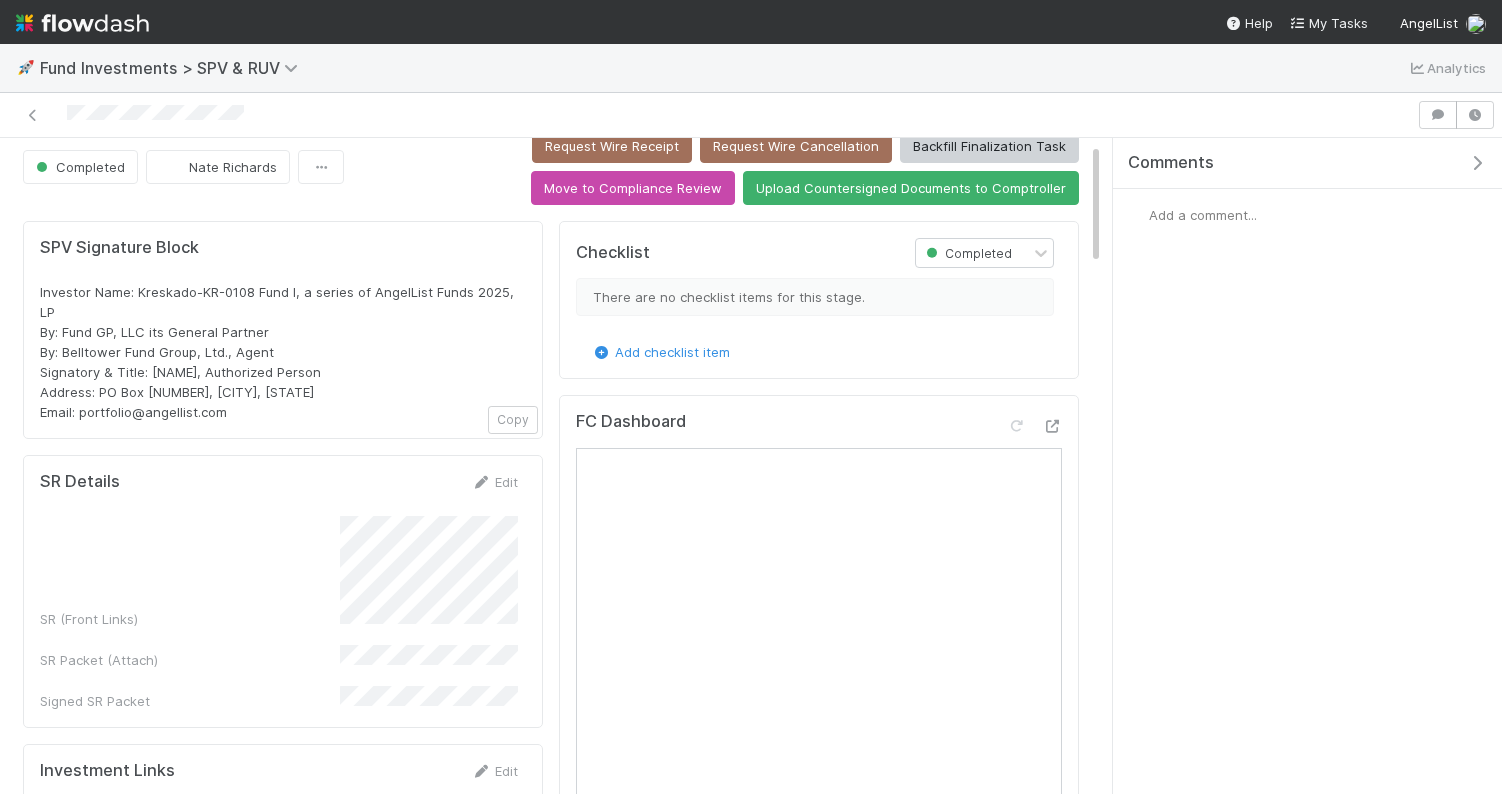 scroll, scrollTop: 0, scrollLeft: 0, axis: both 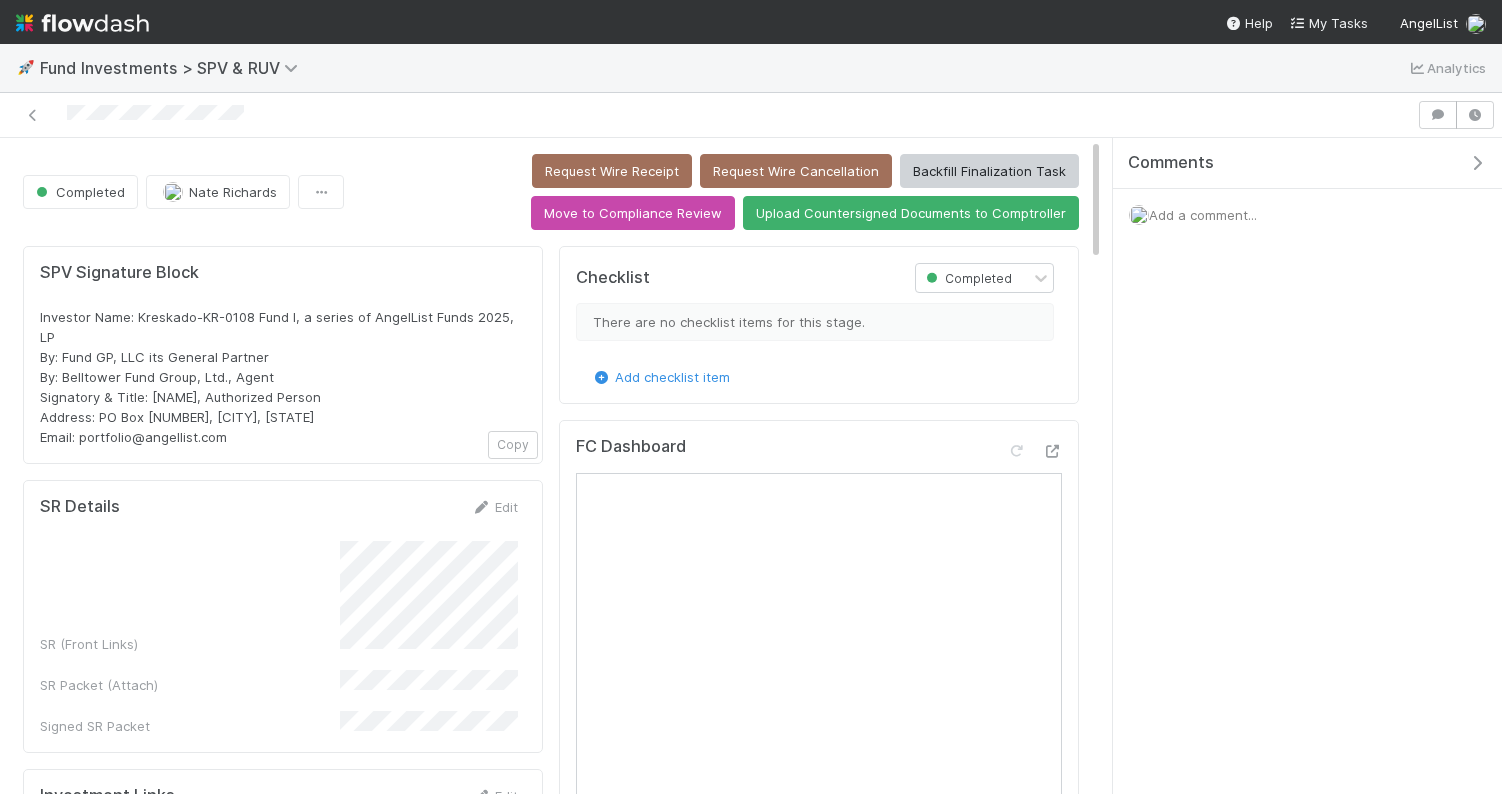 click on "Investor Name: Kreskado-KR-0108 Fund I, a series of AngelList Funds 2025, LP
By: Fund GP, LLC its General Partner
By: Belltower Fund Group, Ltd., Agent
Signatory & Title: Joshua Cowdin, Authorized Person
Address: PO Box 3217, Seattle, WA 98114
Email: portfolio@angellist.com" at bounding box center (283, 377) 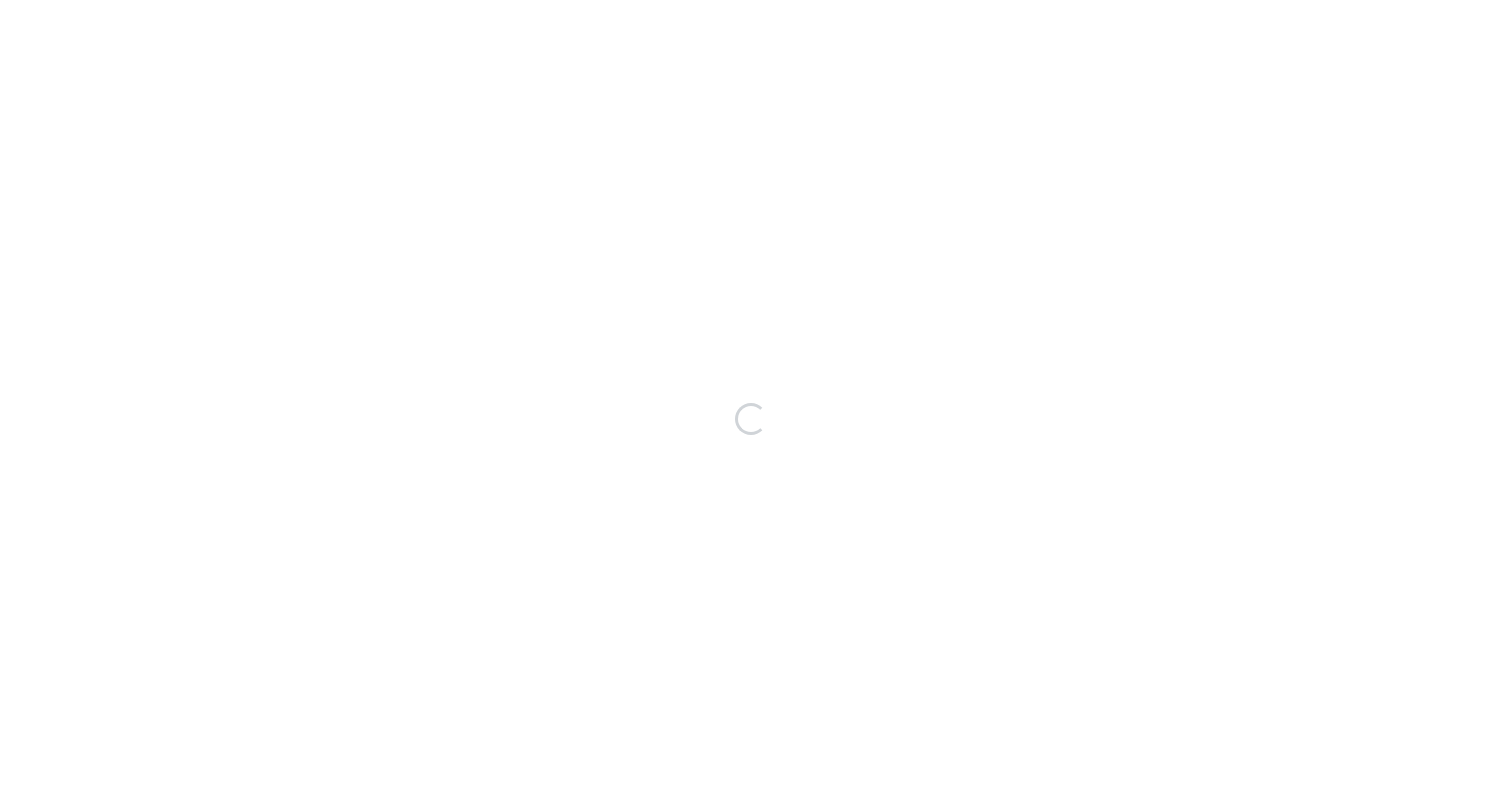 scroll, scrollTop: 0, scrollLeft: 0, axis: both 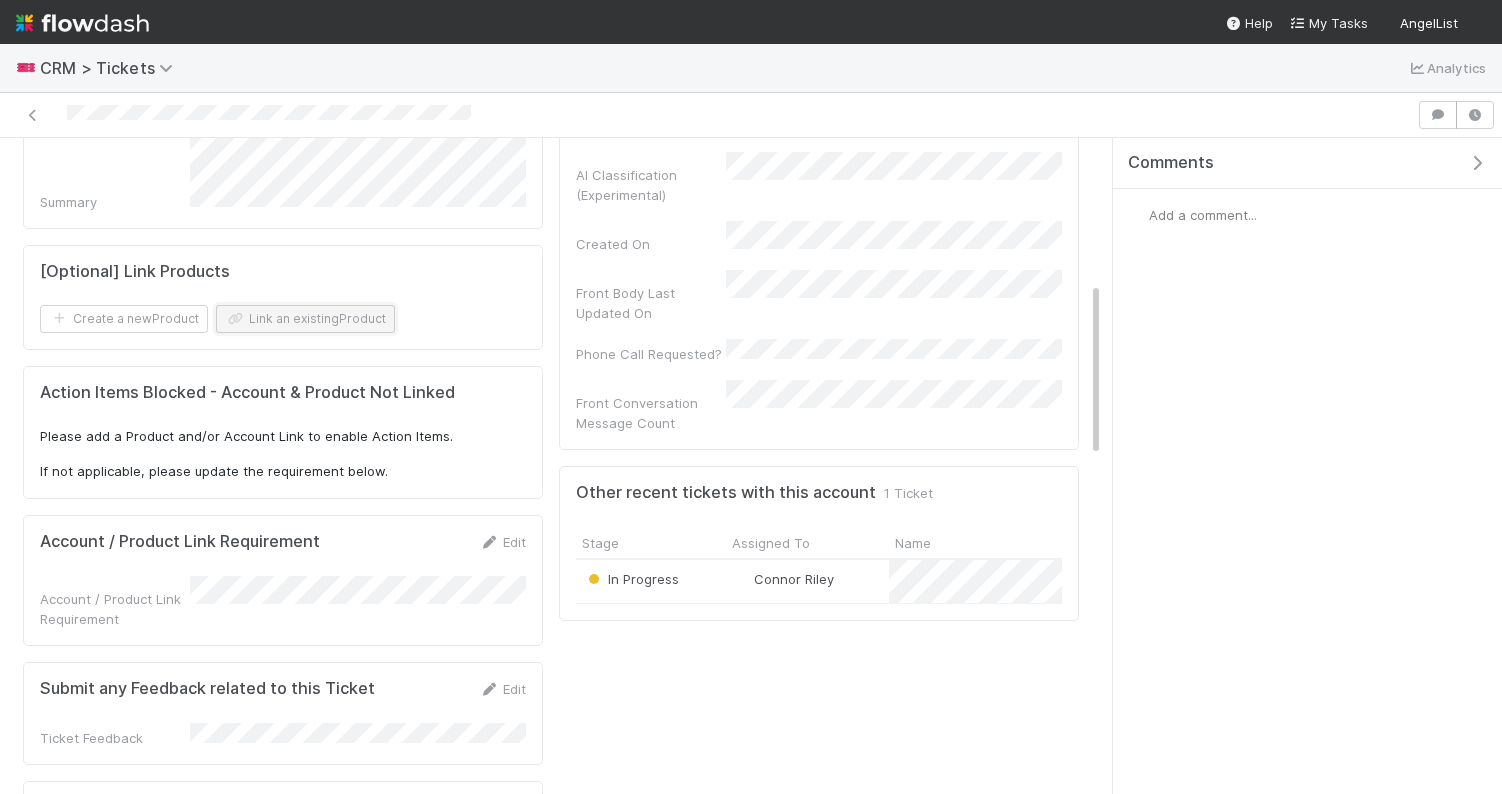 click on "Link an existing  Product" at bounding box center (305, 319) 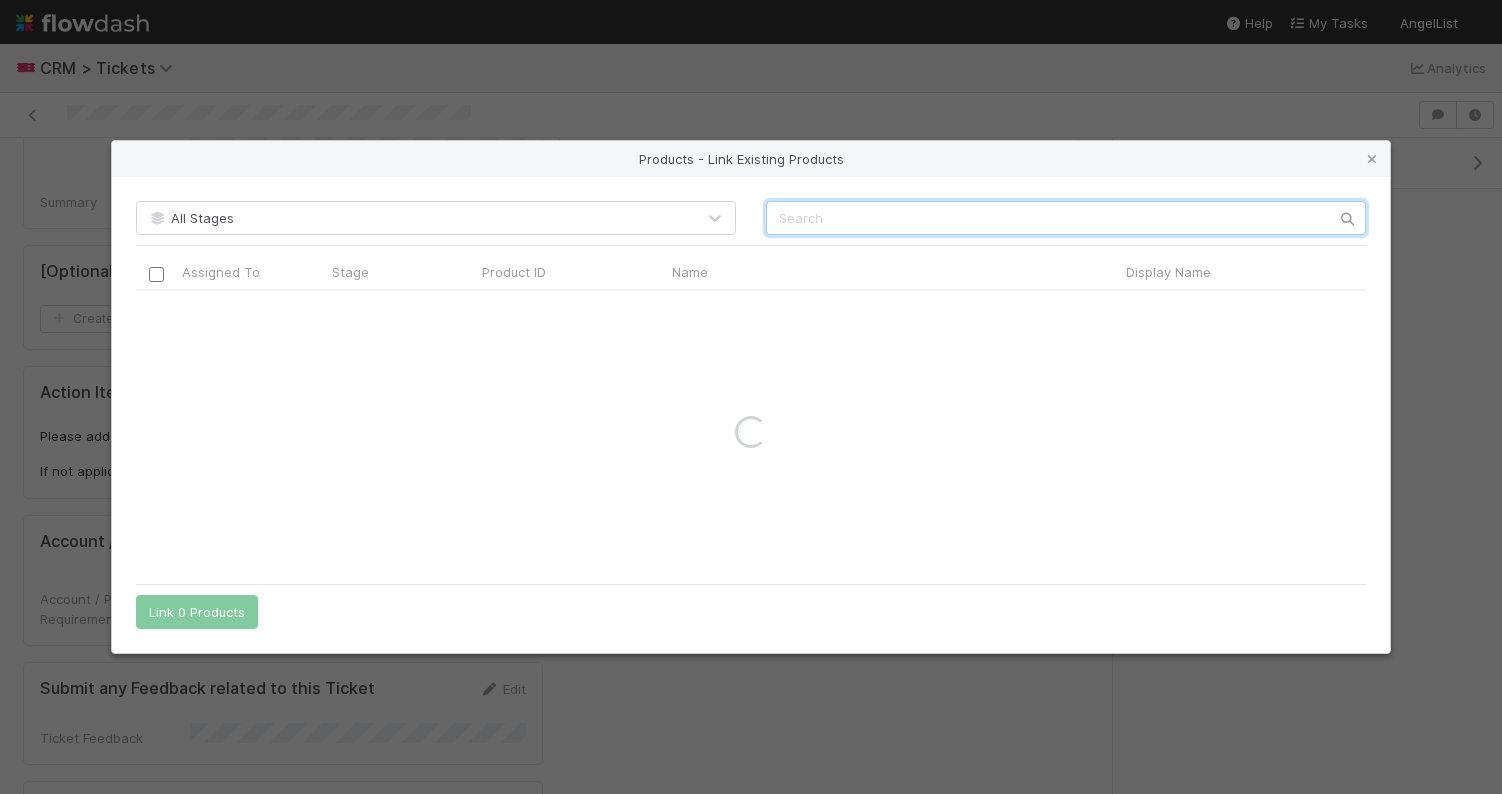 click at bounding box center [1066, 218] 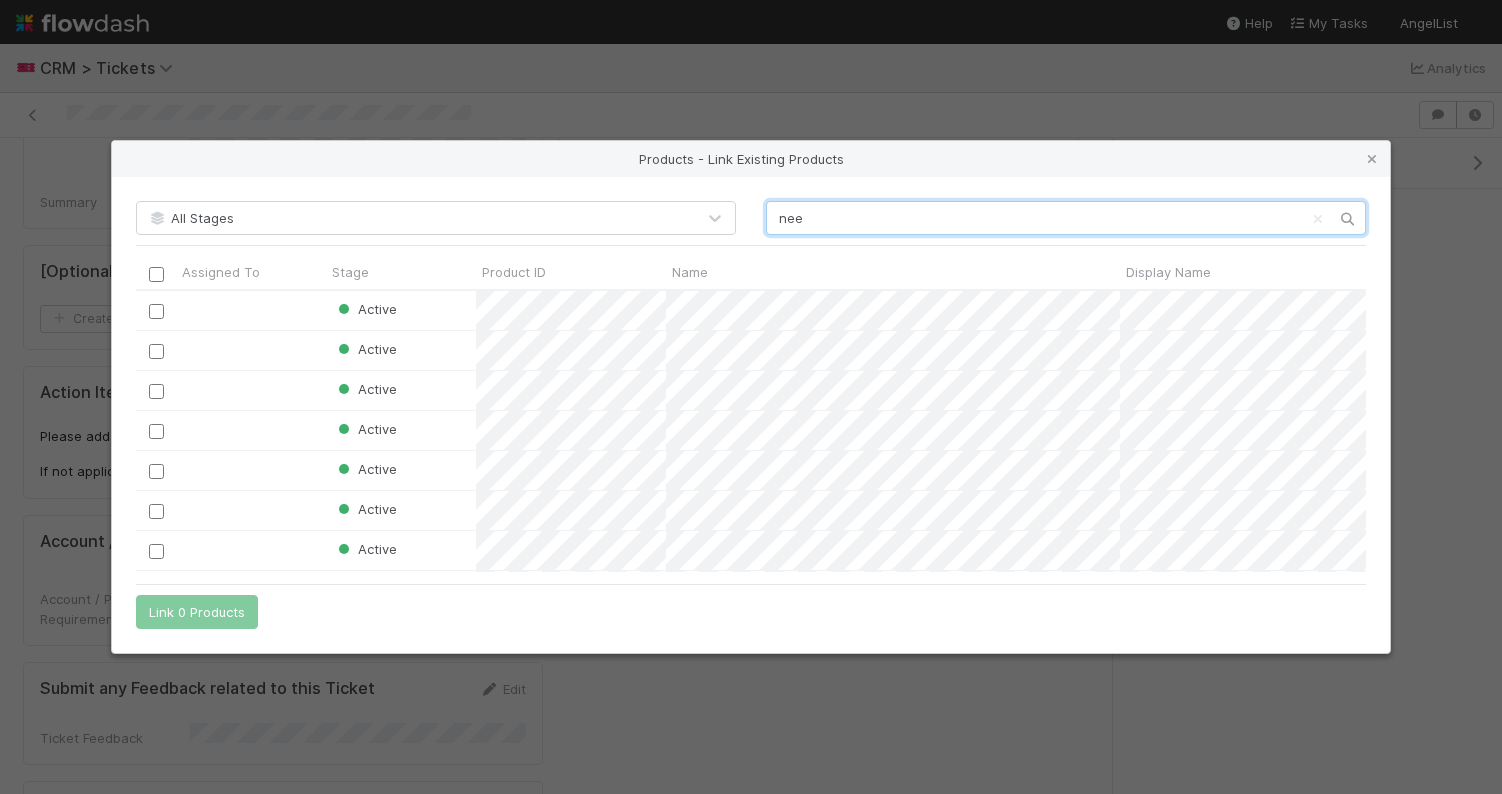 scroll, scrollTop: 1, scrollLeft: 1, axis: both 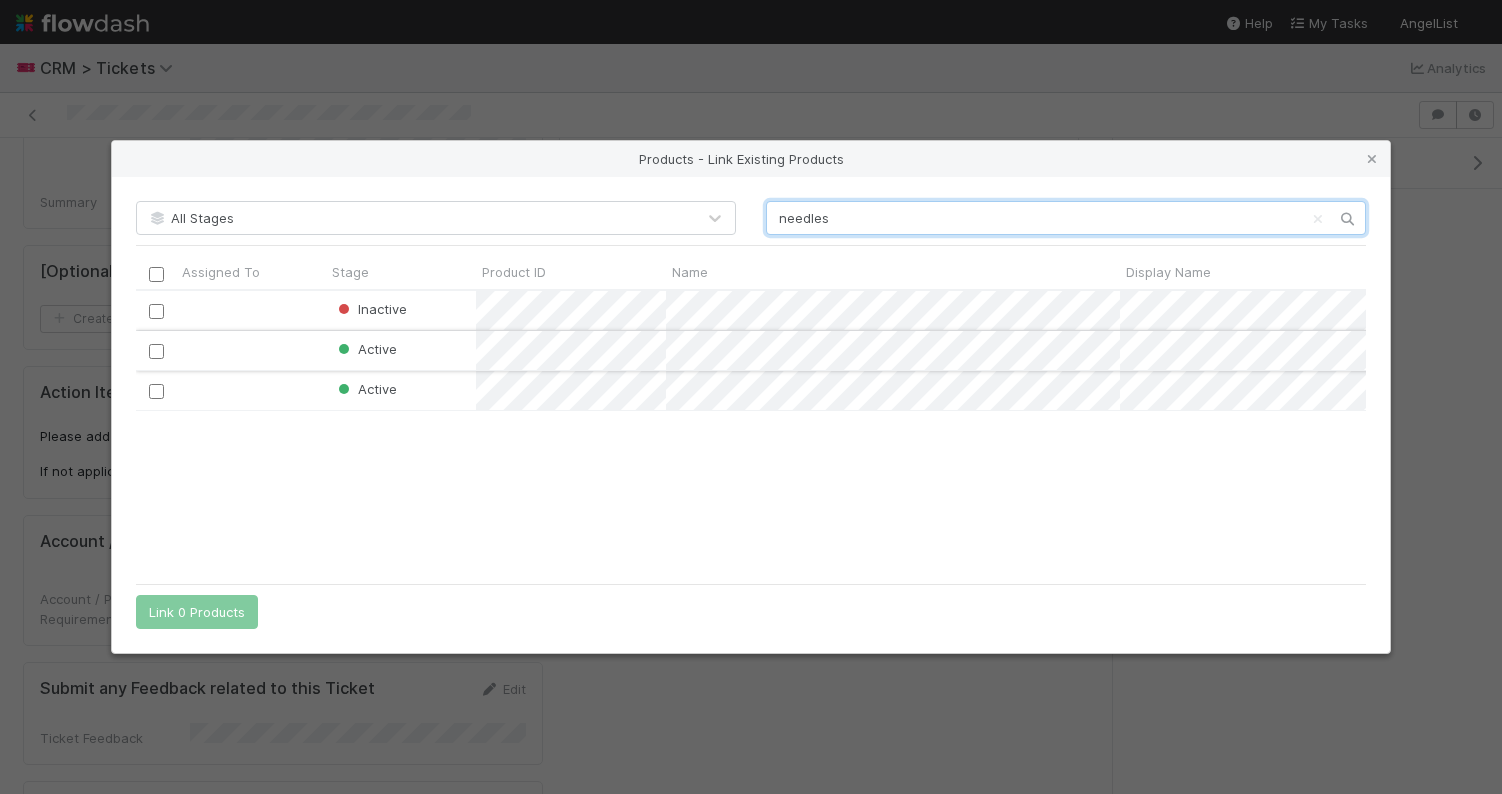 type on "needles" 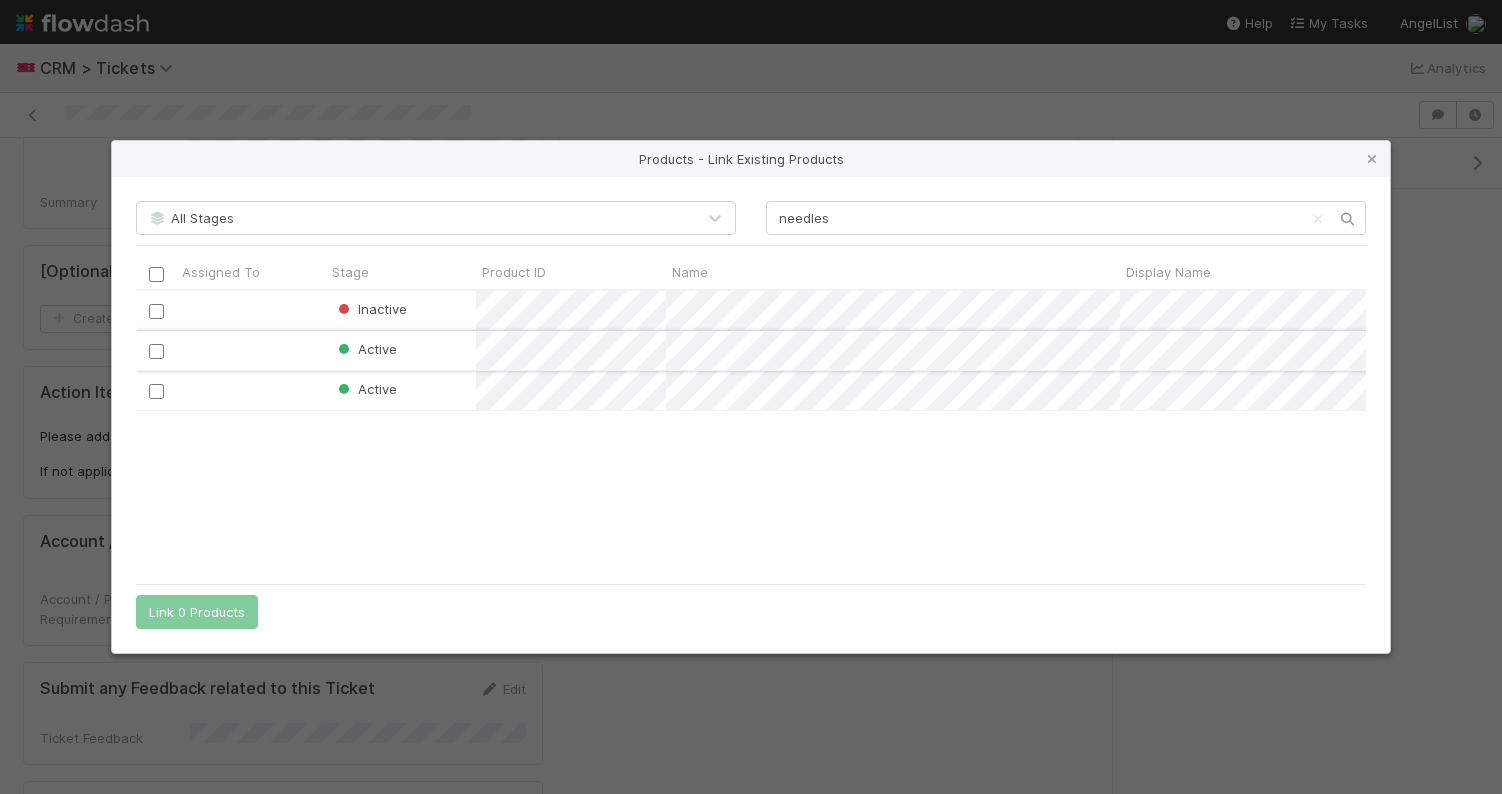 click at bounding box center [156, 351] 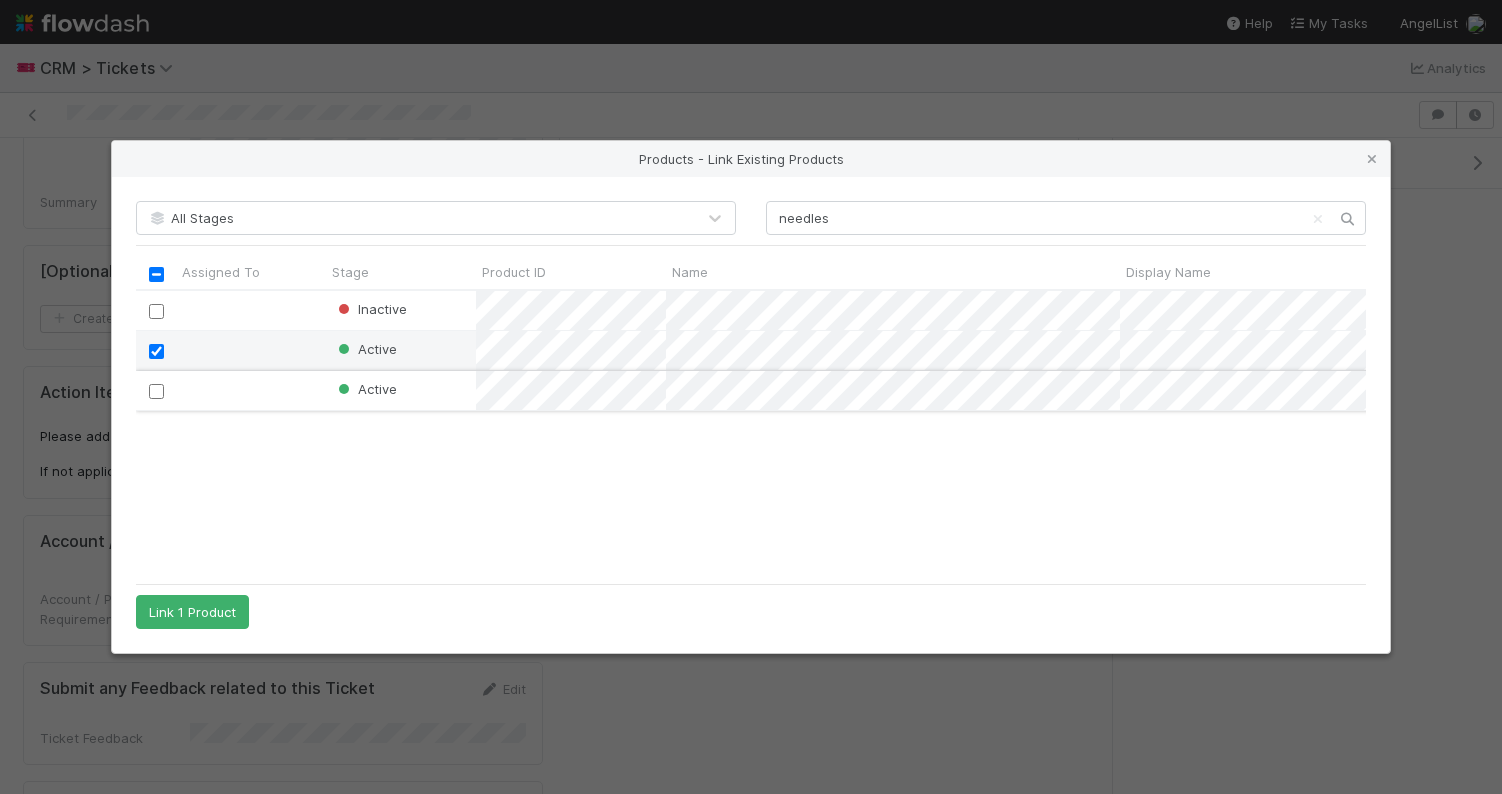 click at bounding box center [156, 391] 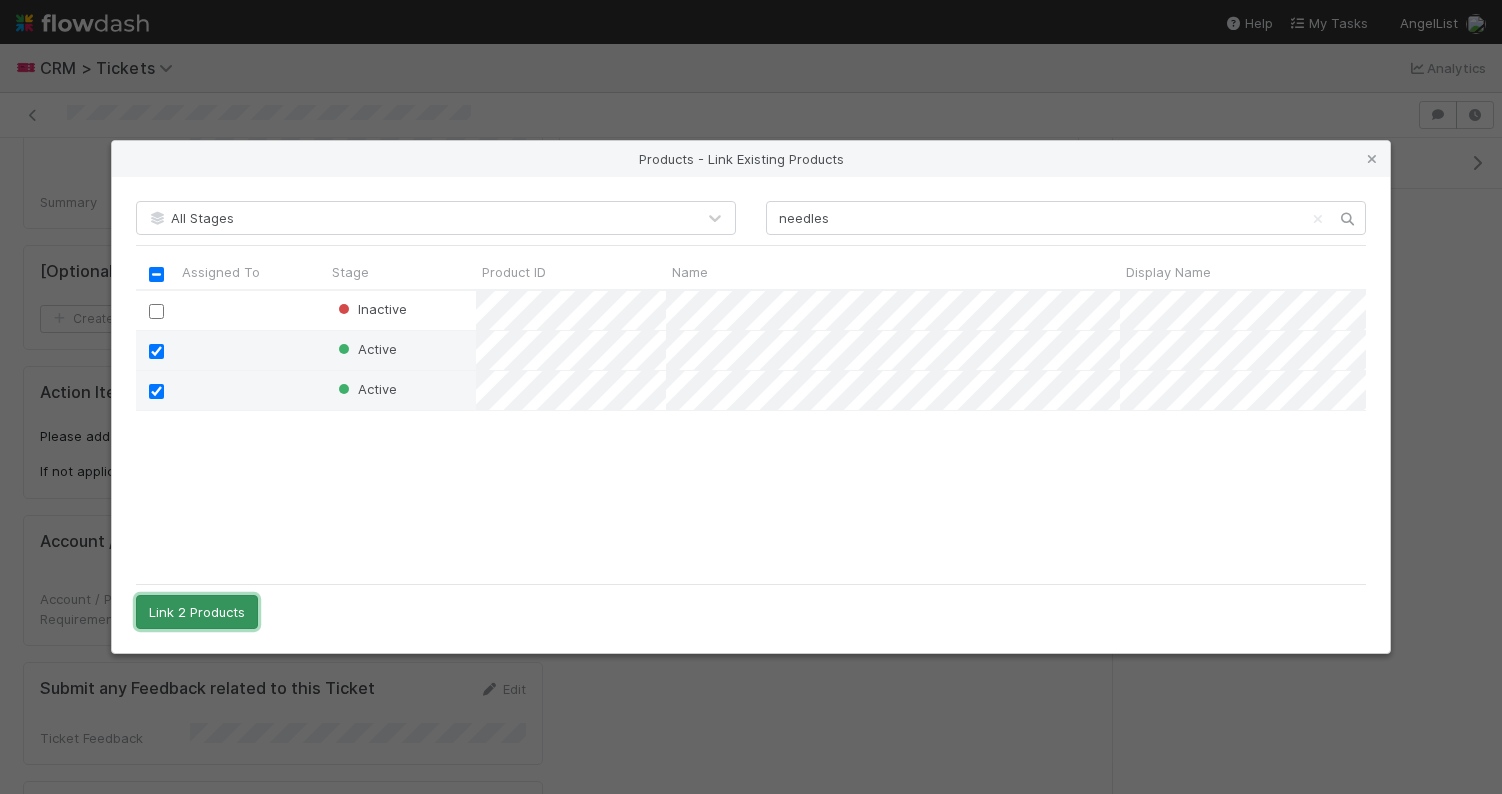 click on "Link   2 Products" at bounding box center [197, 612] 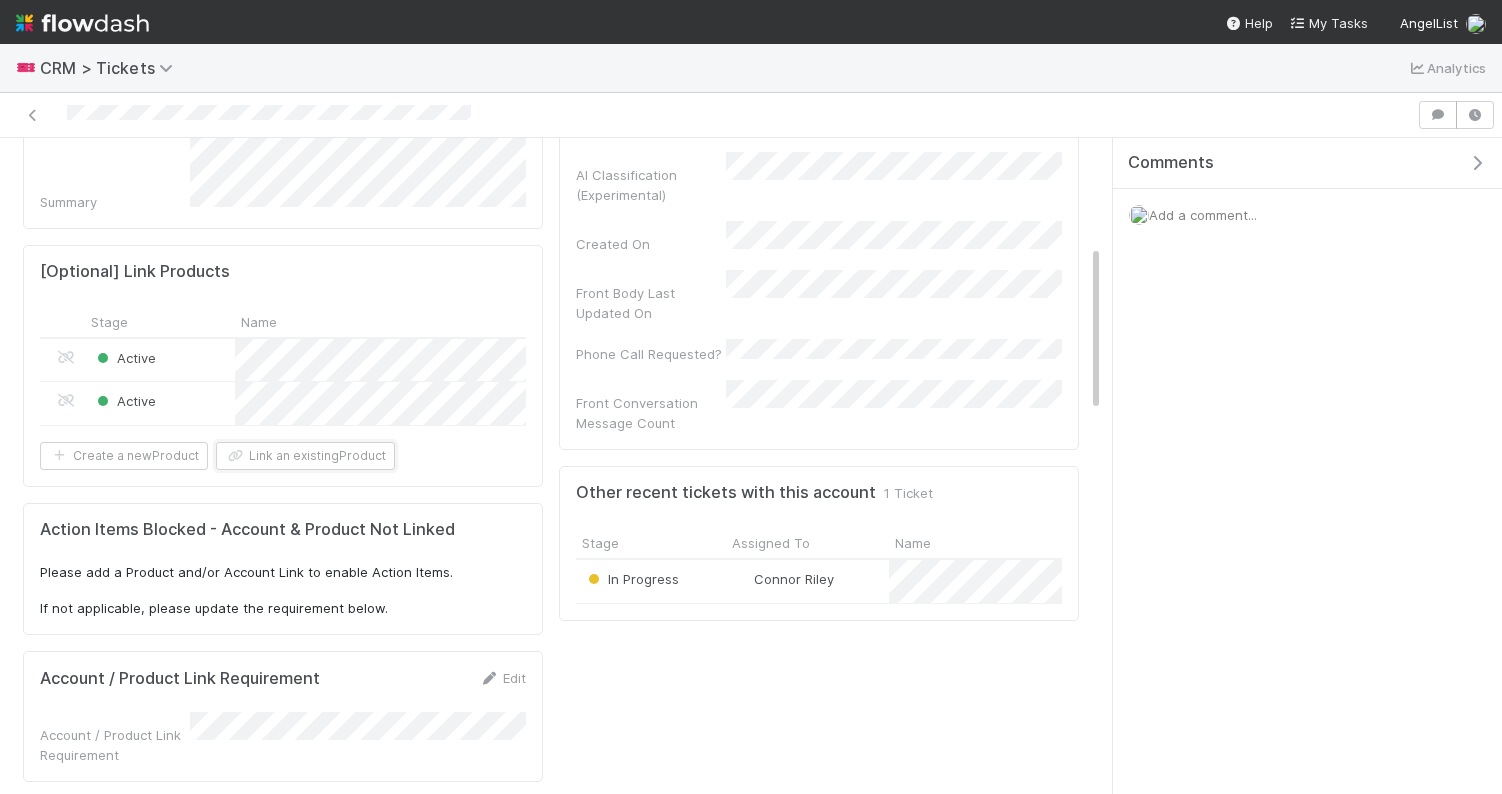 scroll, scrollTop: 0, scrollLeft: 0, axis: both 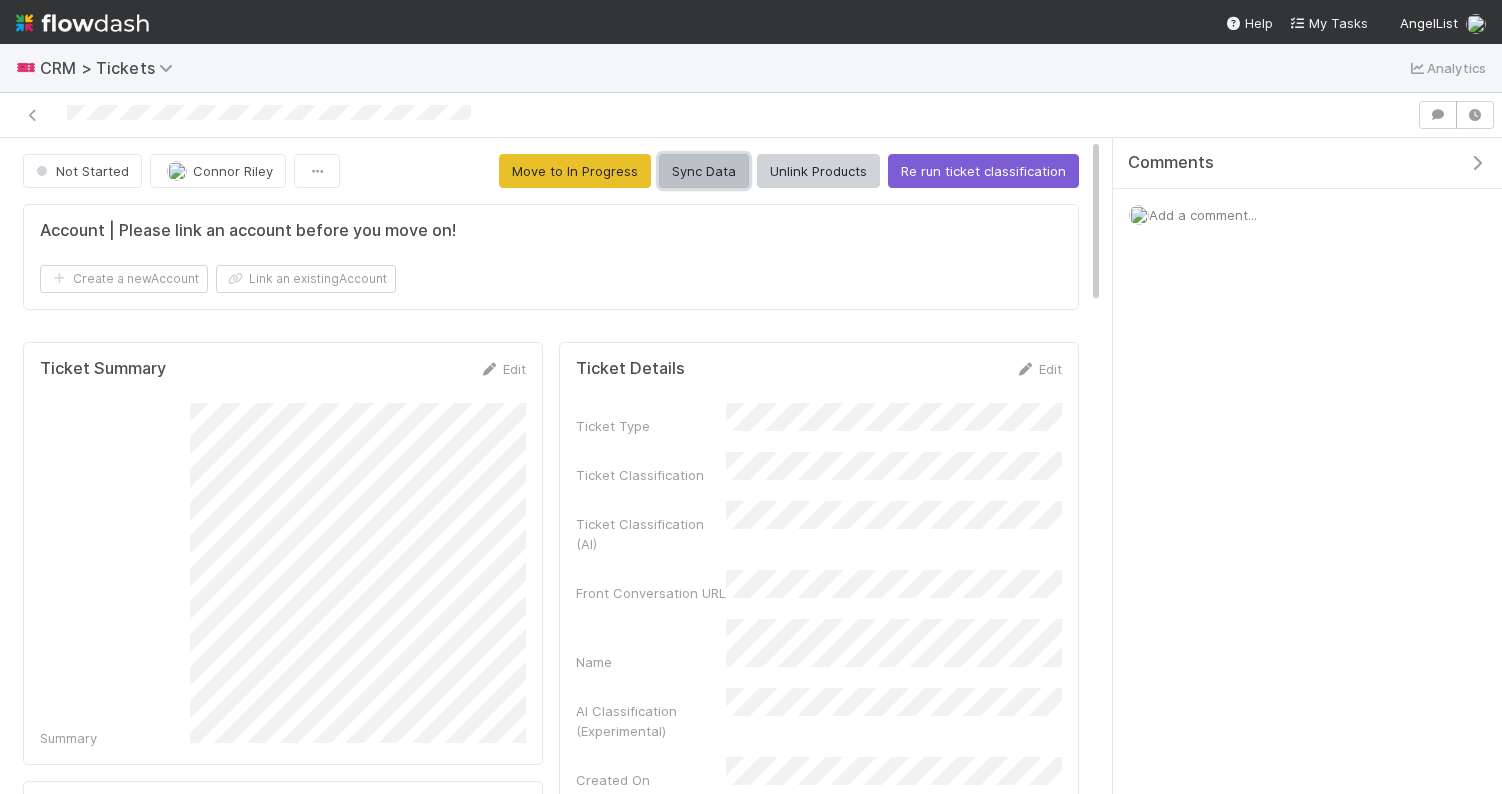 click on "Sync Data" at bounding box center [704, 171] 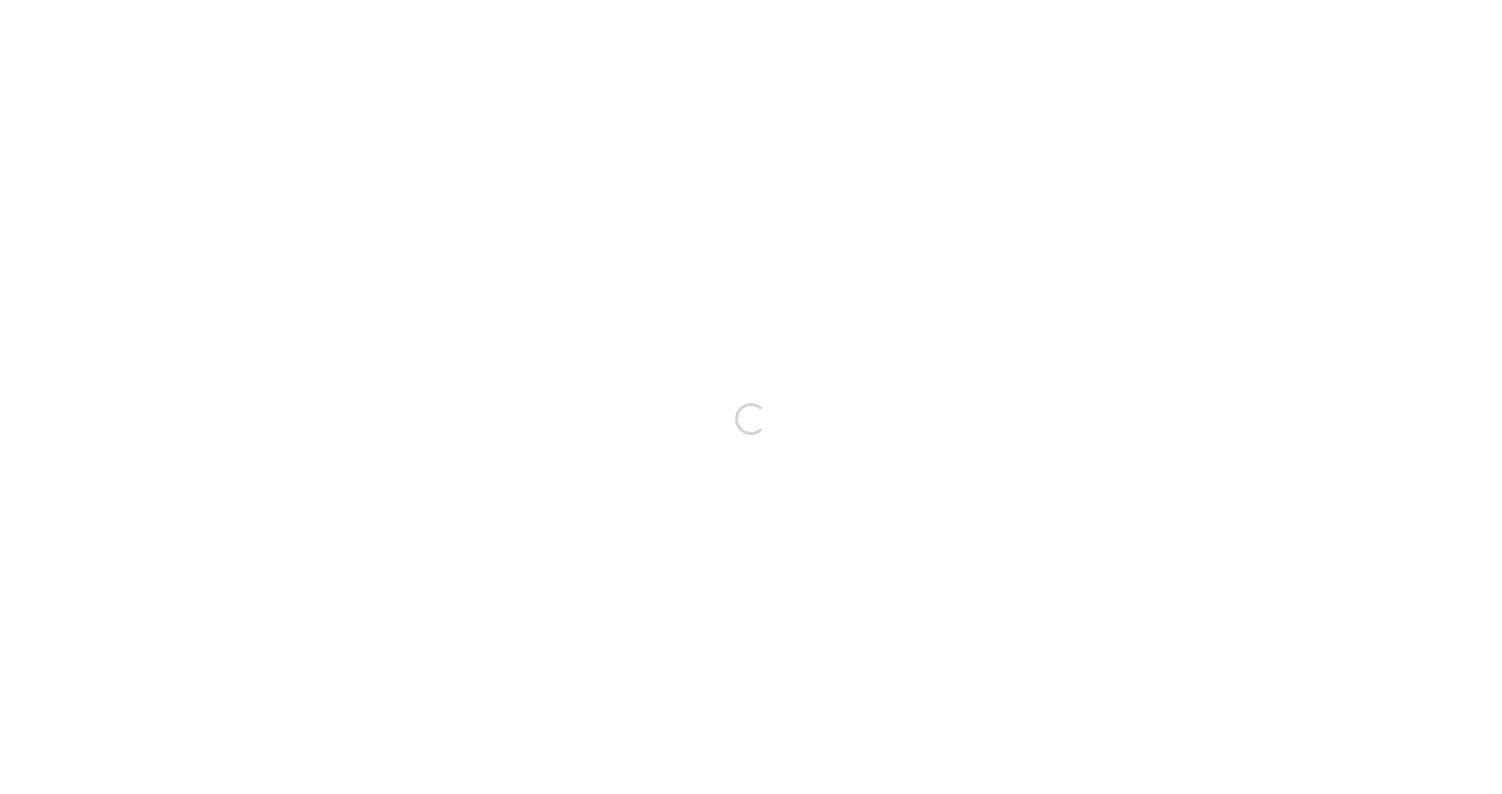 scroll, scrollTop: 0, scrollLeft: 0, axis: both 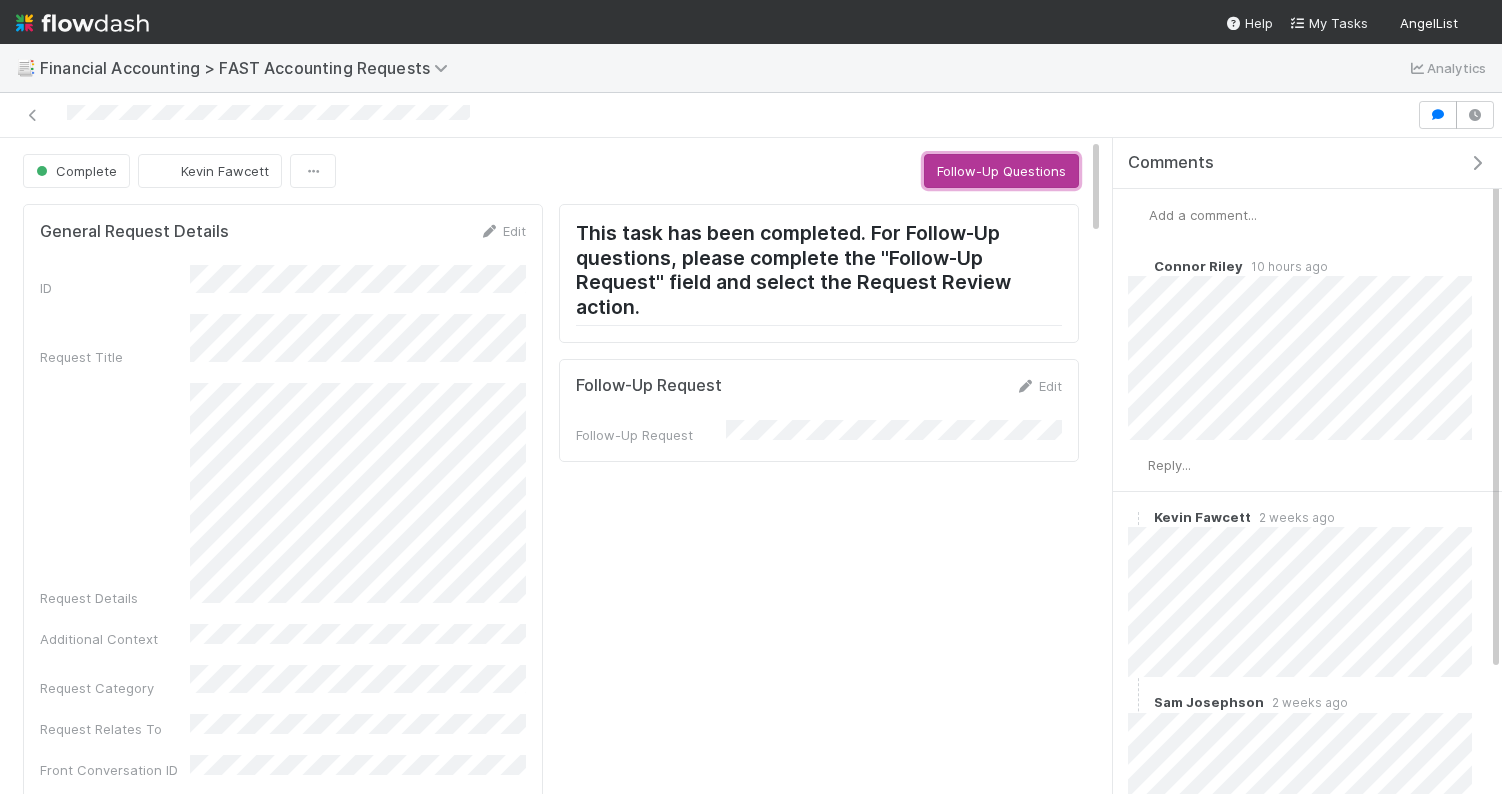 click on "Follow-Up Questions" at bounding box center [1001, 171] 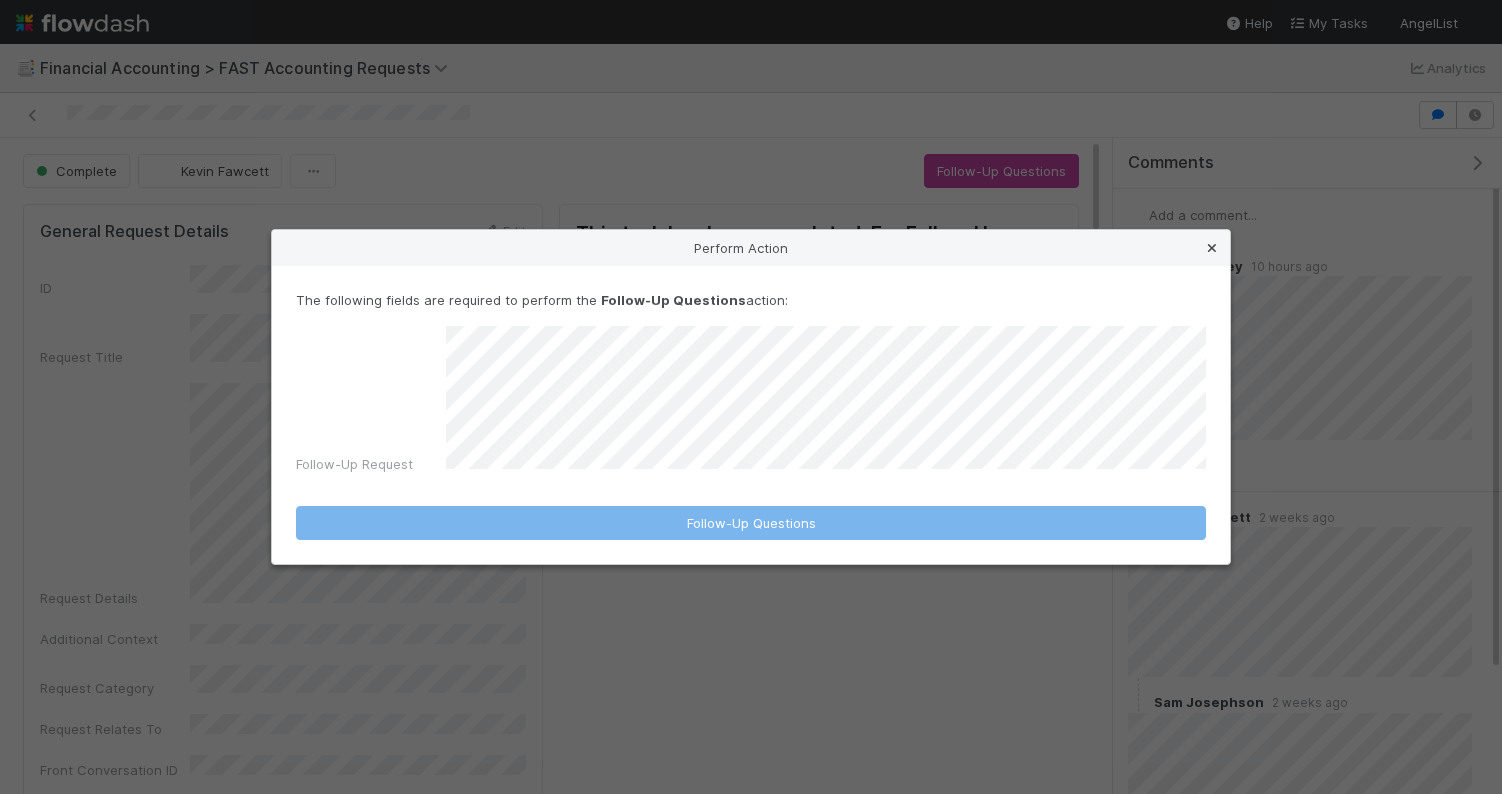 click at bounding box center [1212, 248] 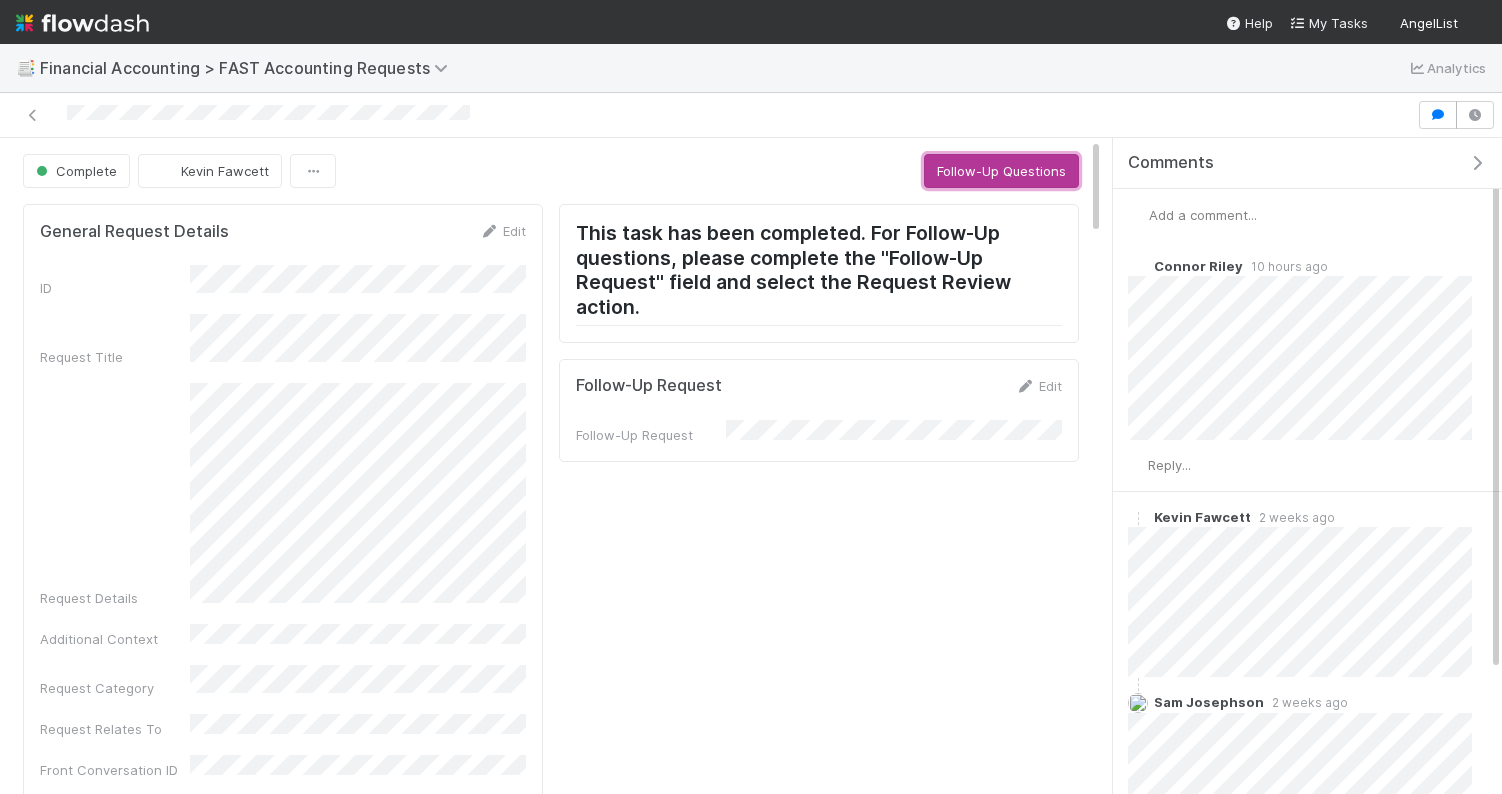 click on "Follow-Up Questions" at bounding box center (1001, 171) 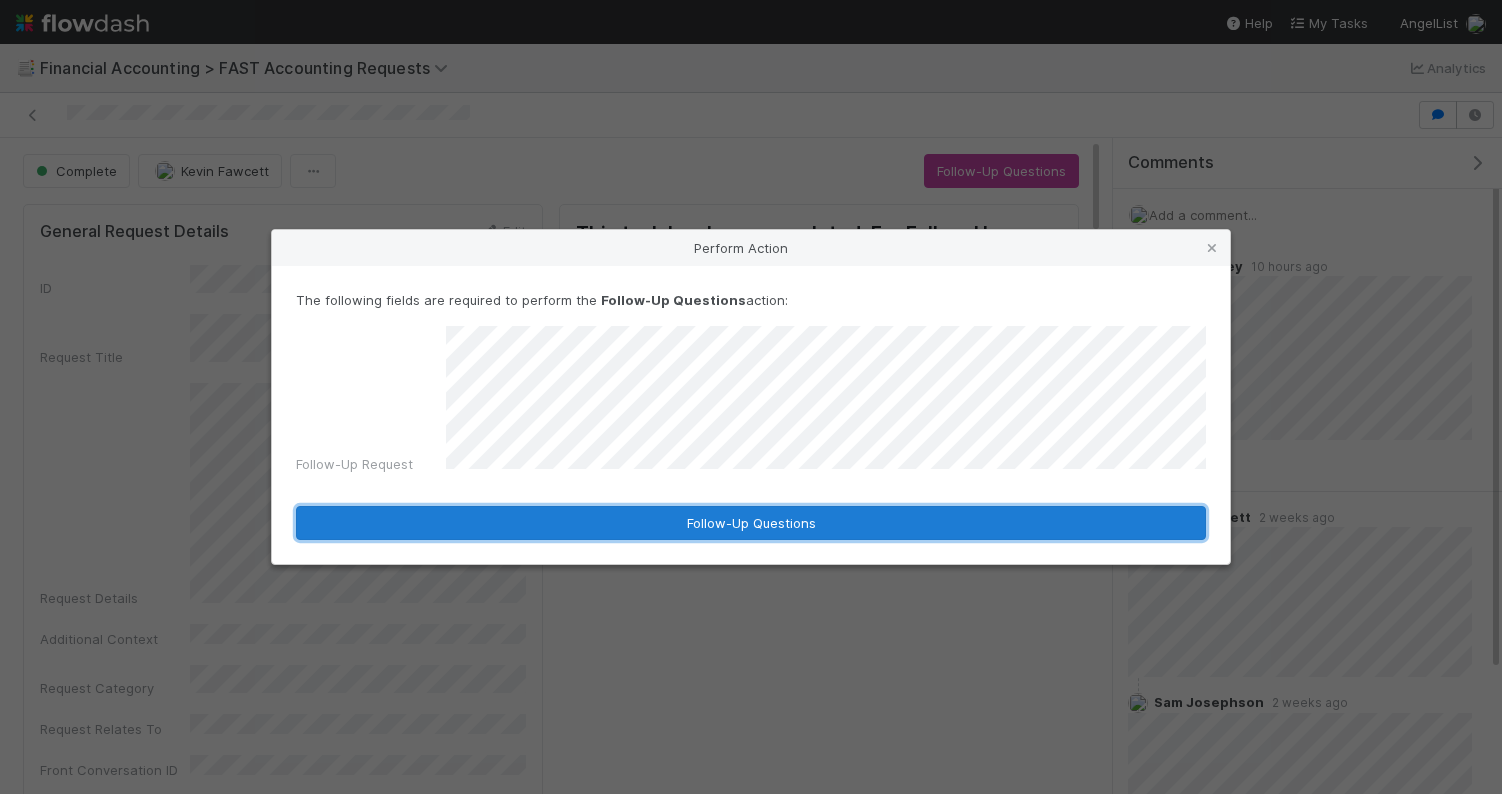 click on "Follow-Up Questions" at bounding box center [751, 523] 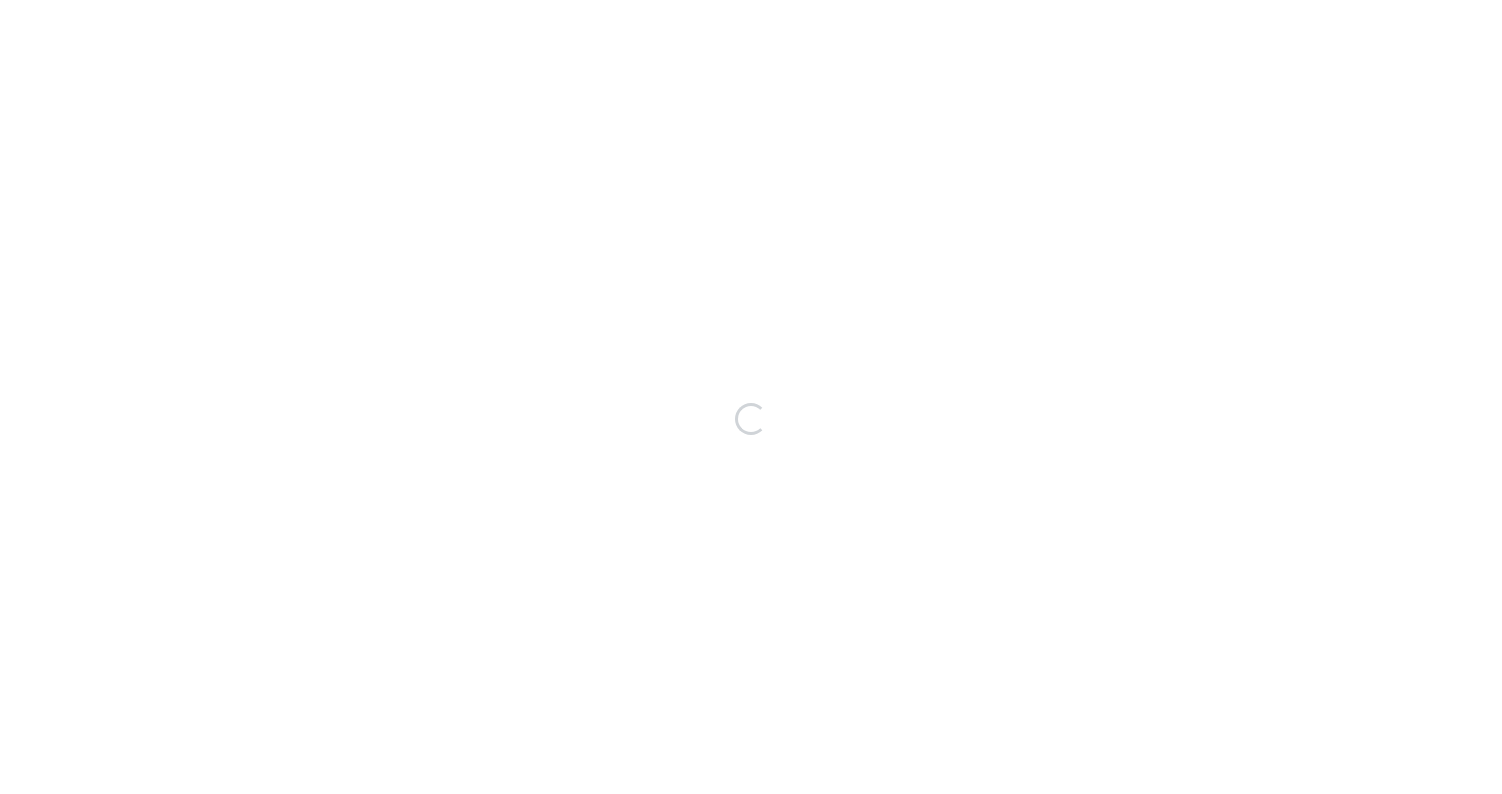 scroll, scrollTop: 0, scrollLeft: 0, axis: both 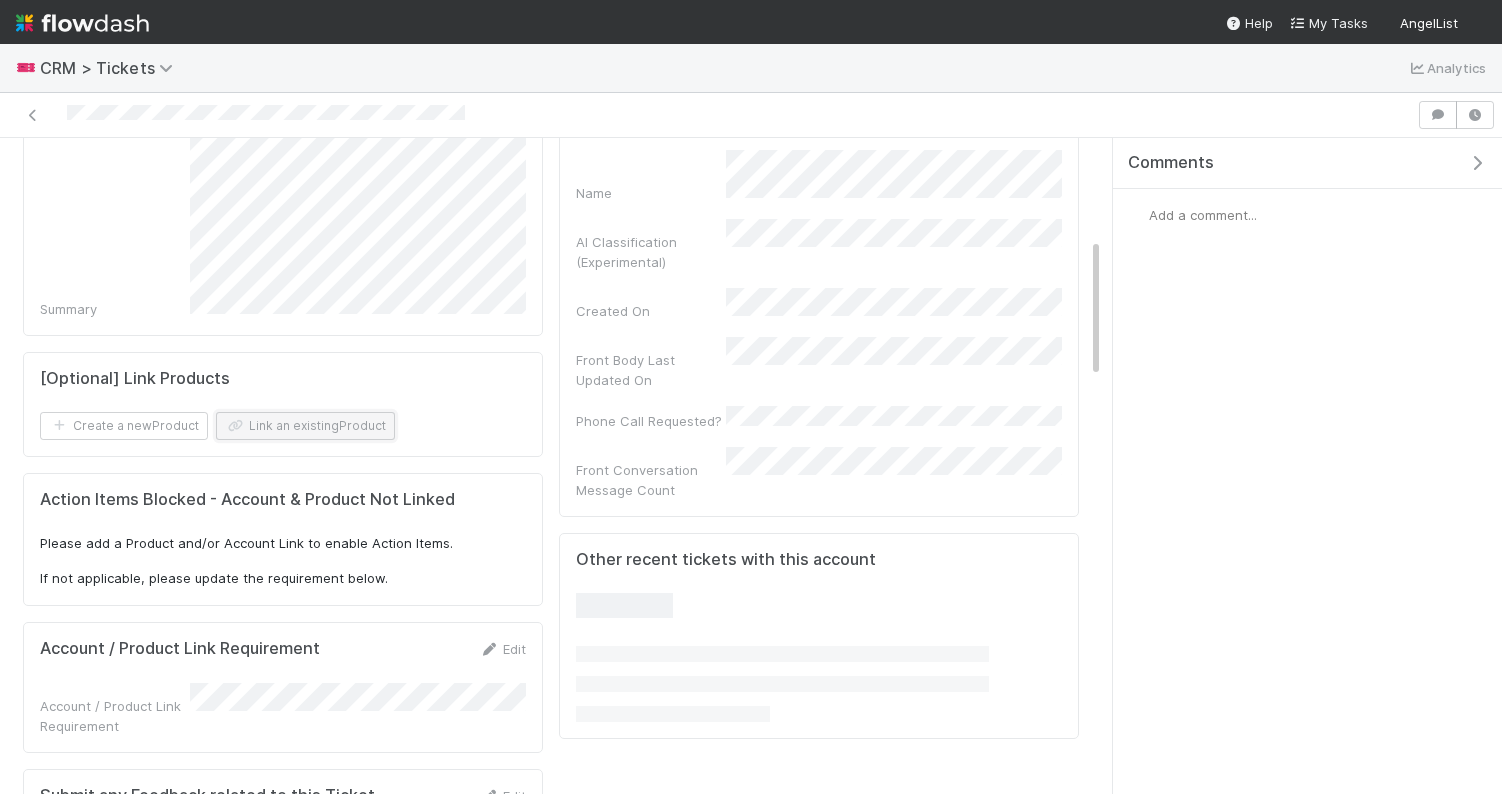 click on "Link an existing  Product" at bounding box center [305, 426] 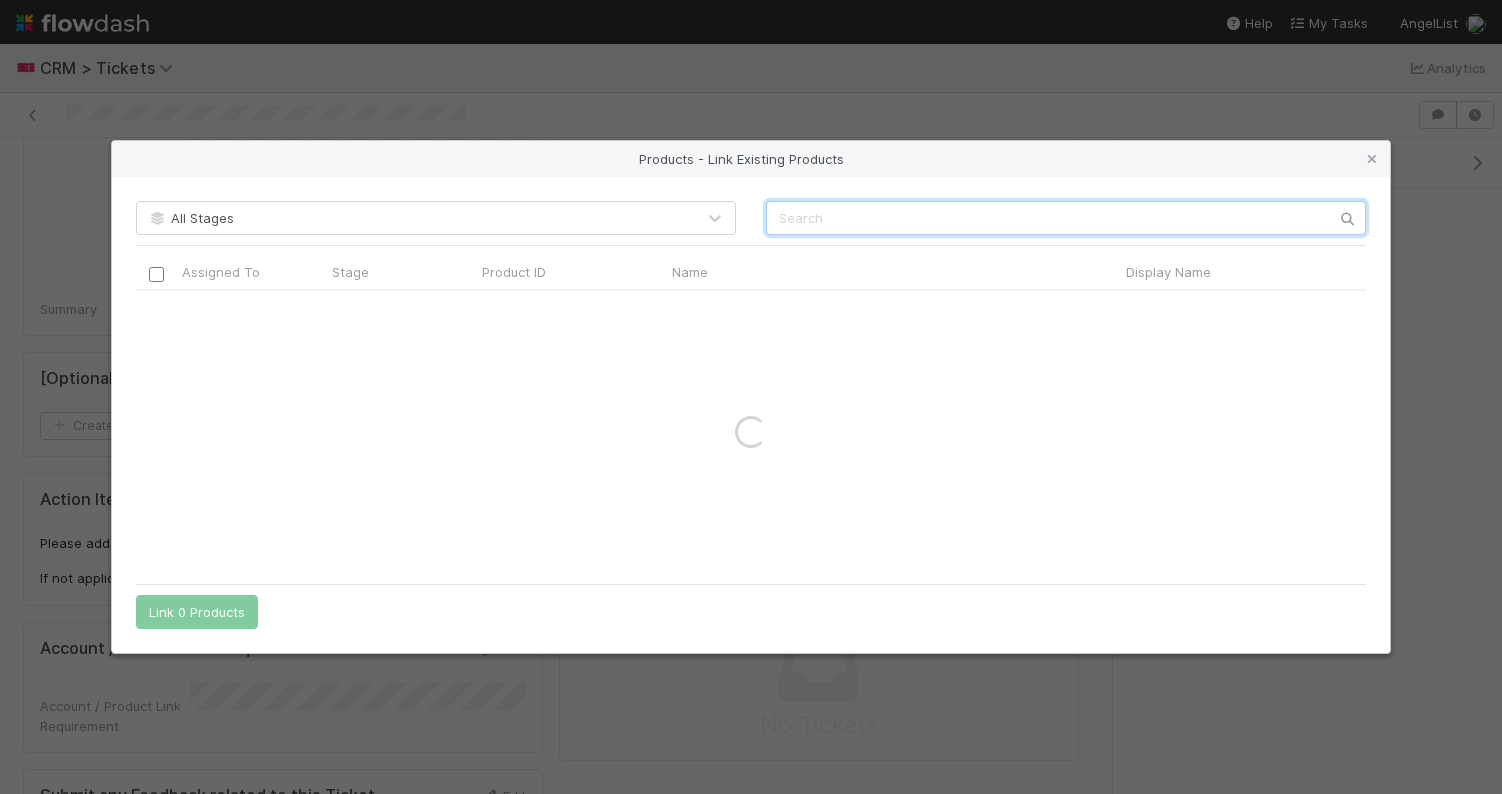 click at bounding box center [1066, 218] 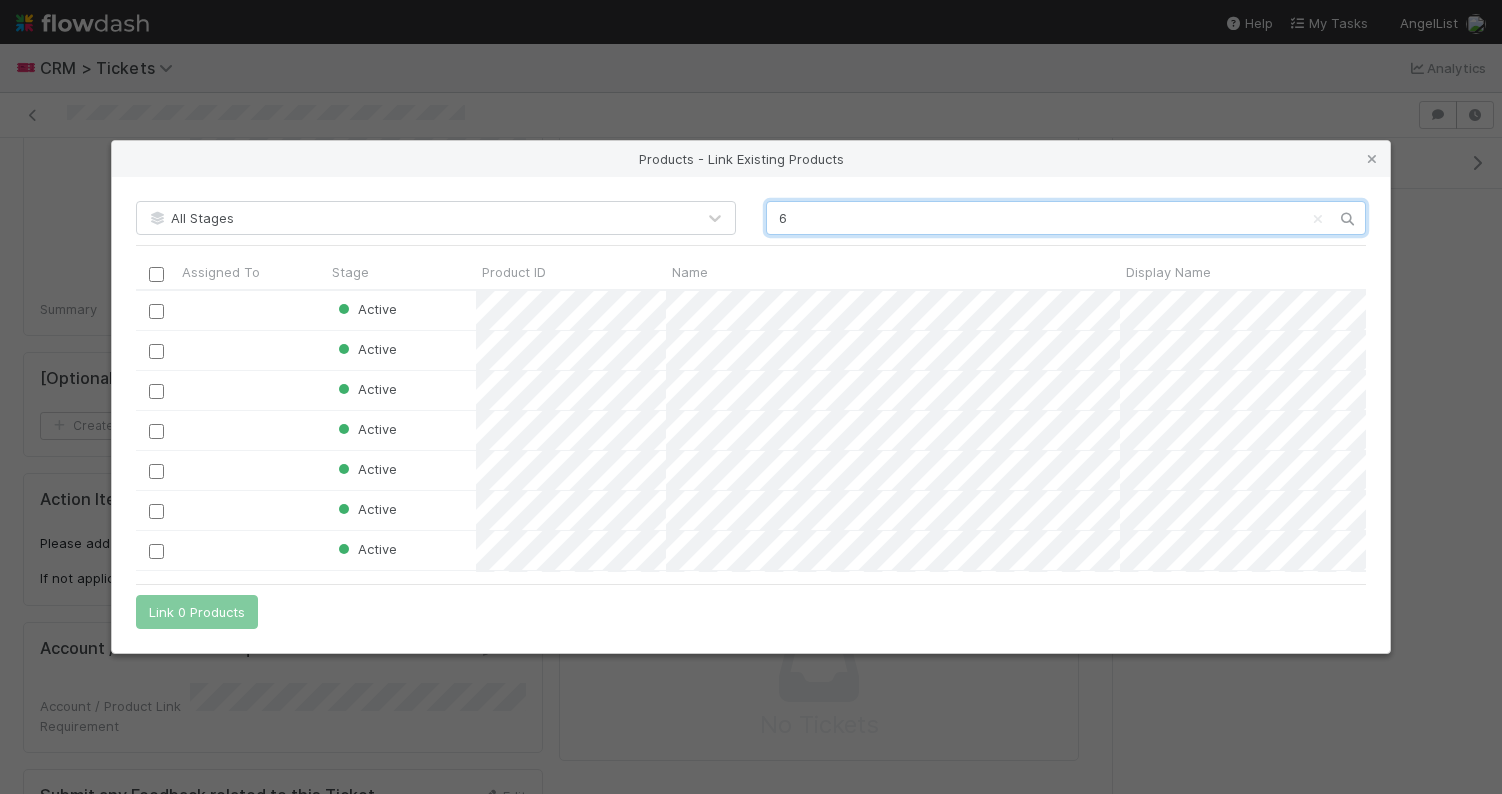 scroll, scrollTop: 1, scrollLeft: 1, axis: both 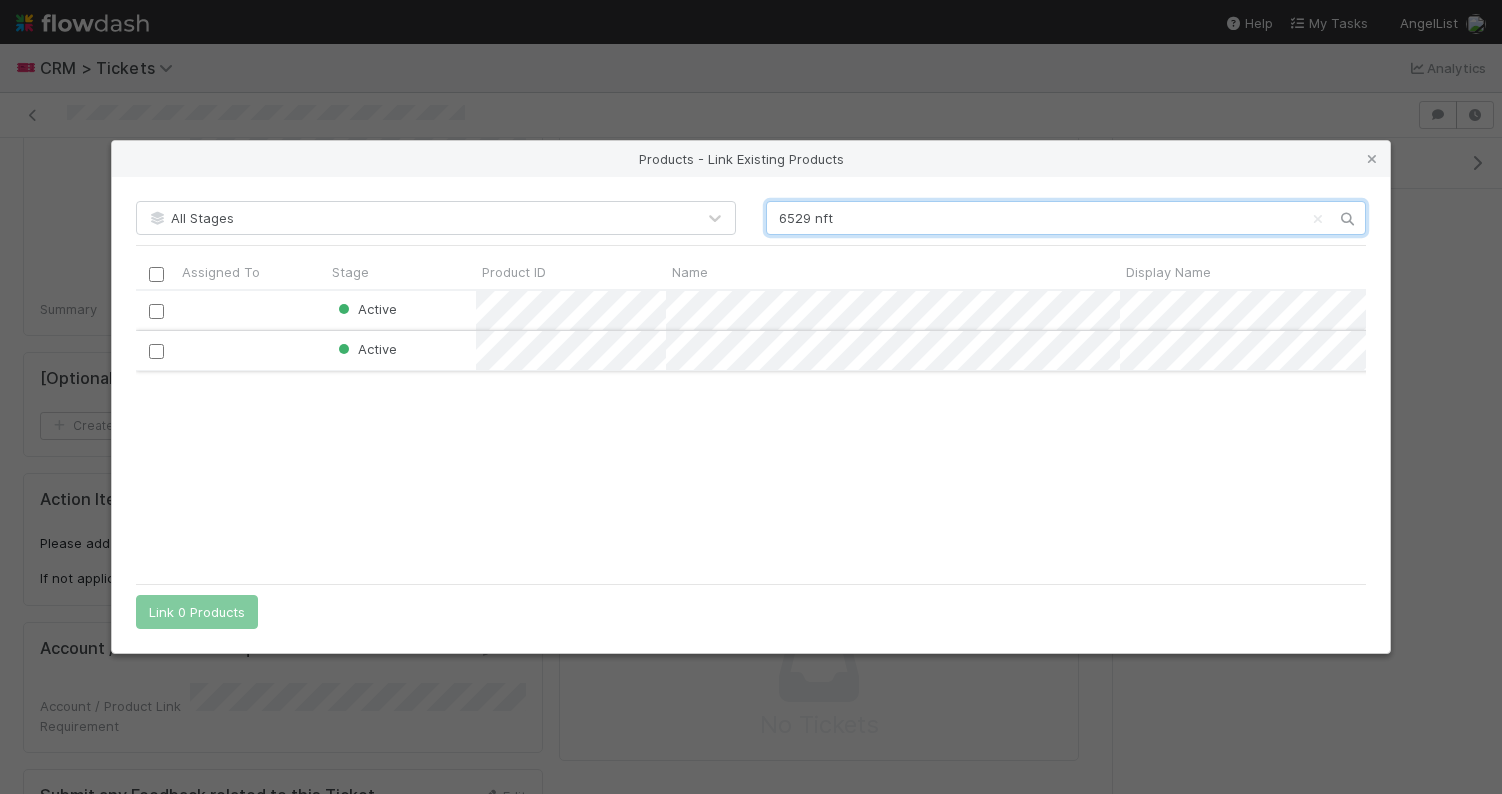 type on "6529 nft" 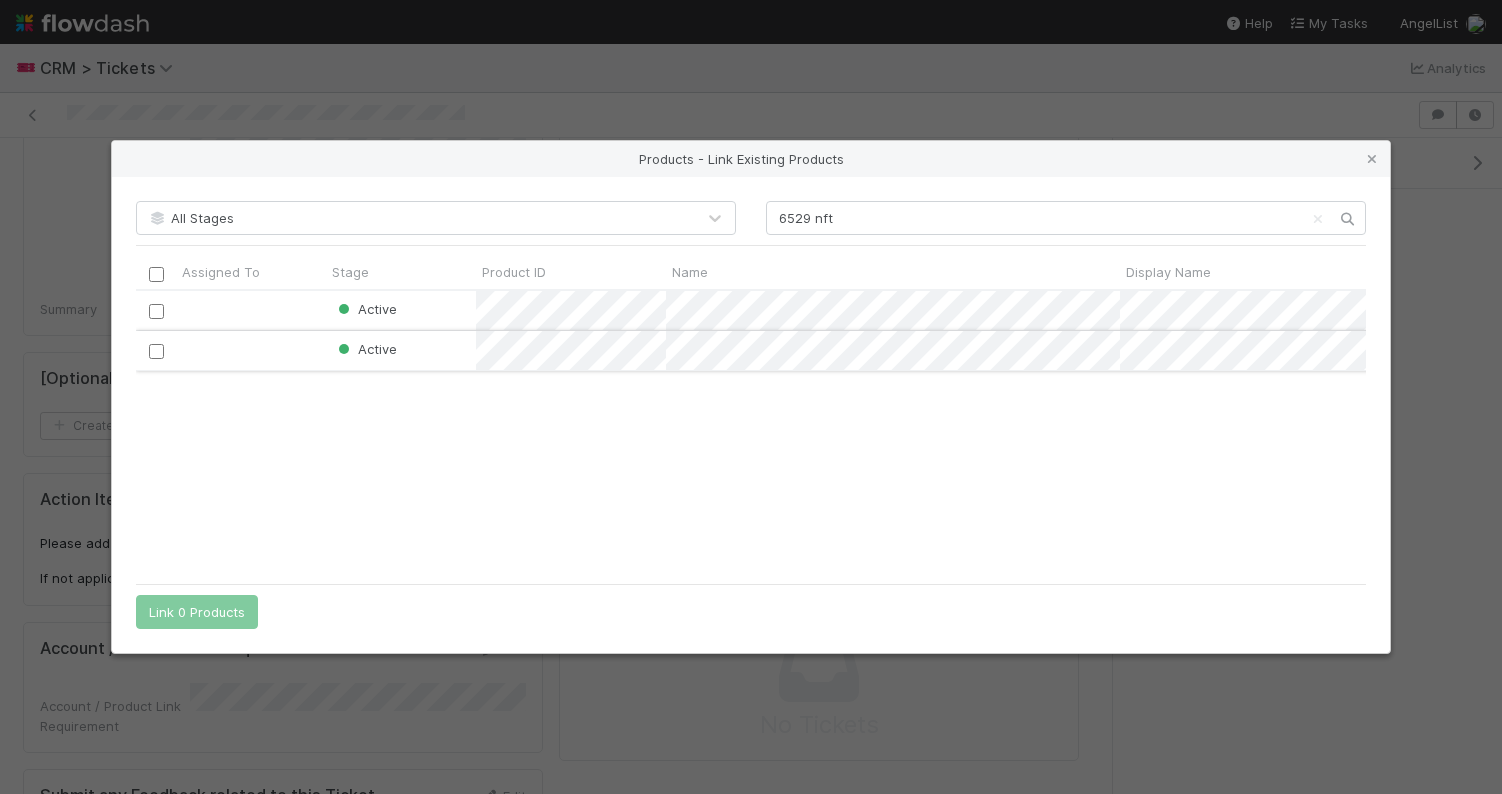 click at bounding box center [156, 351] 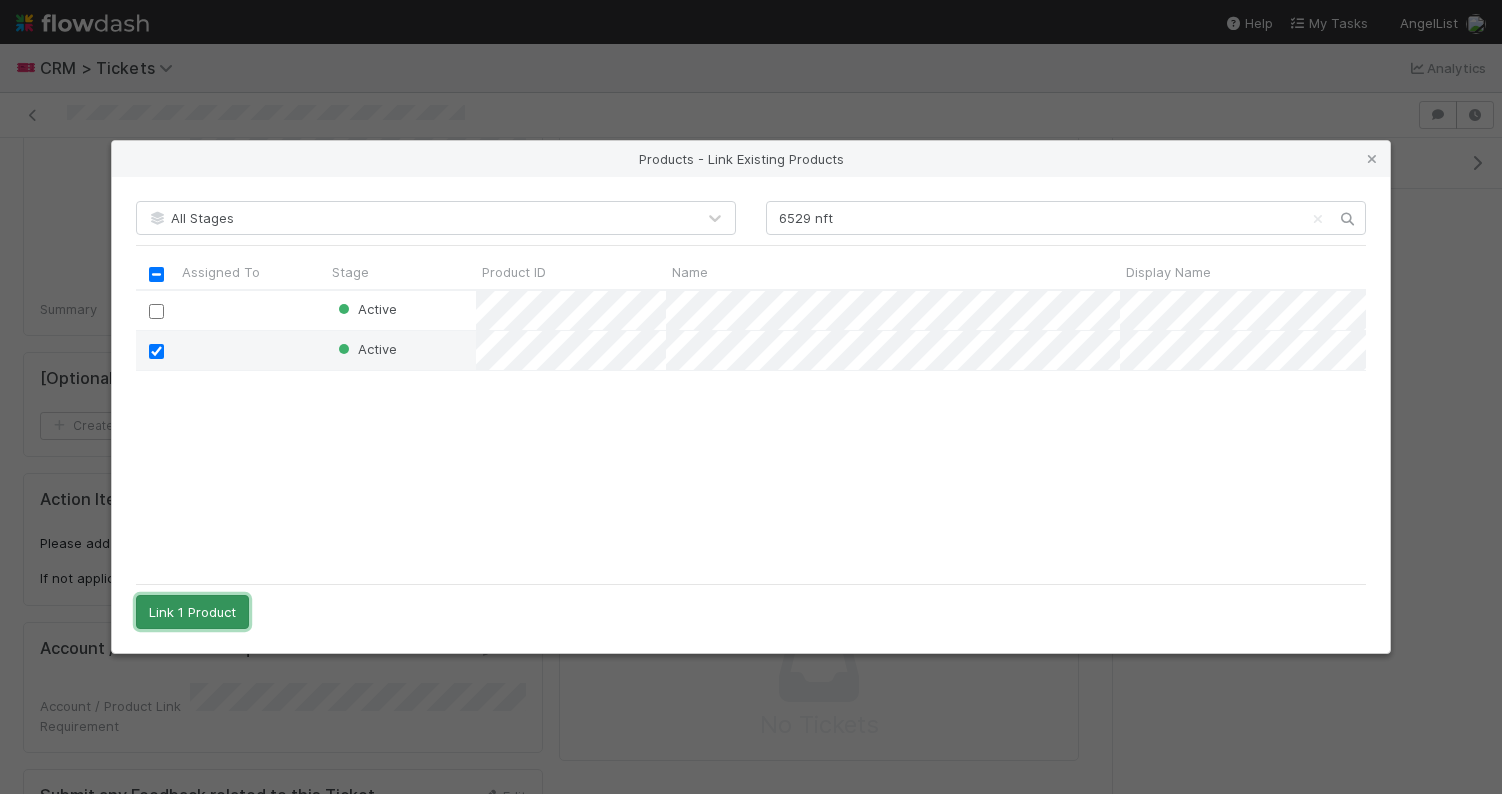 click on "Link   1 Product" at bounding box center [192, 612] 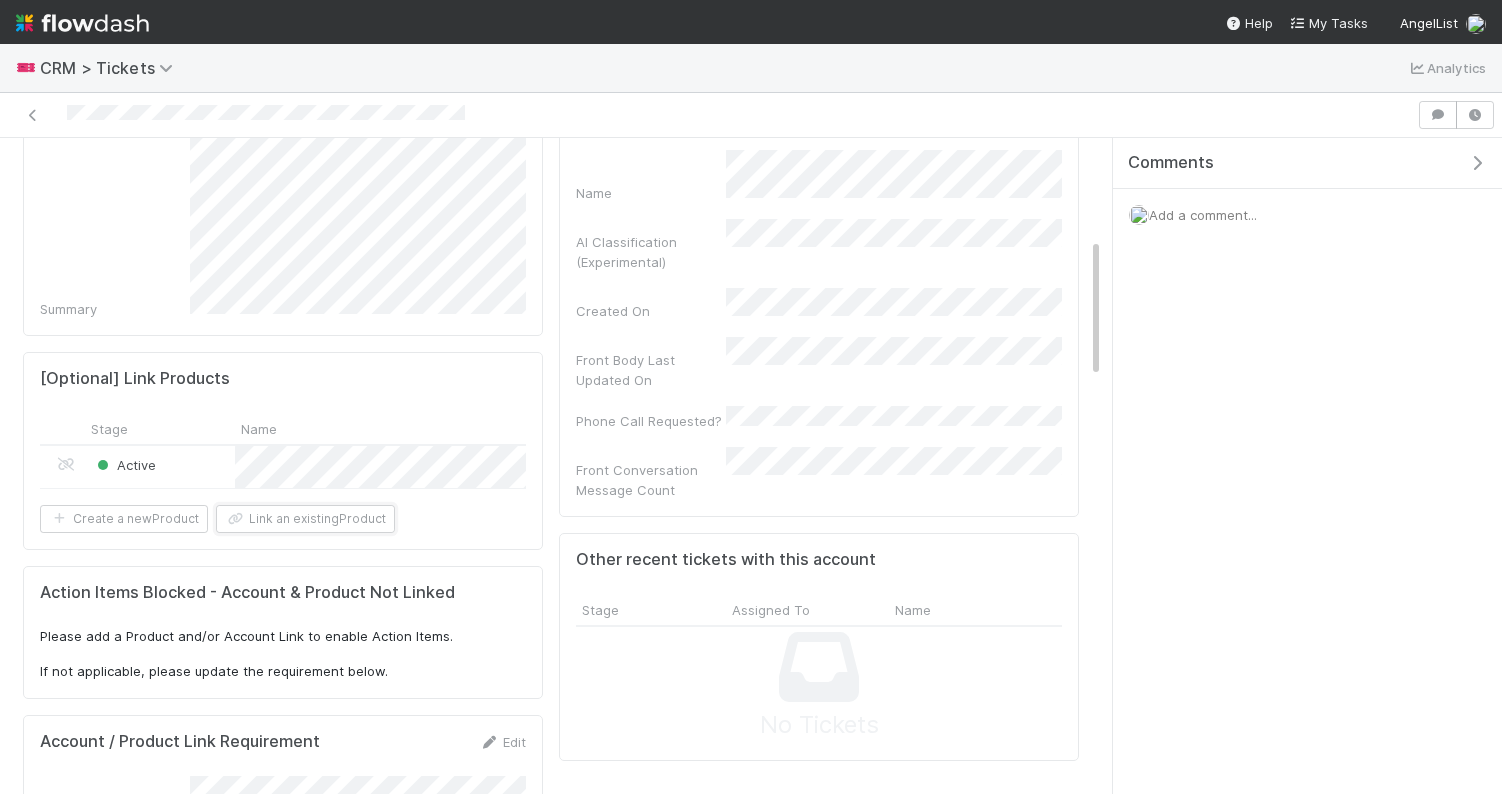 scroll, scrollTop: 0, scrollLeft: 0, axis: both 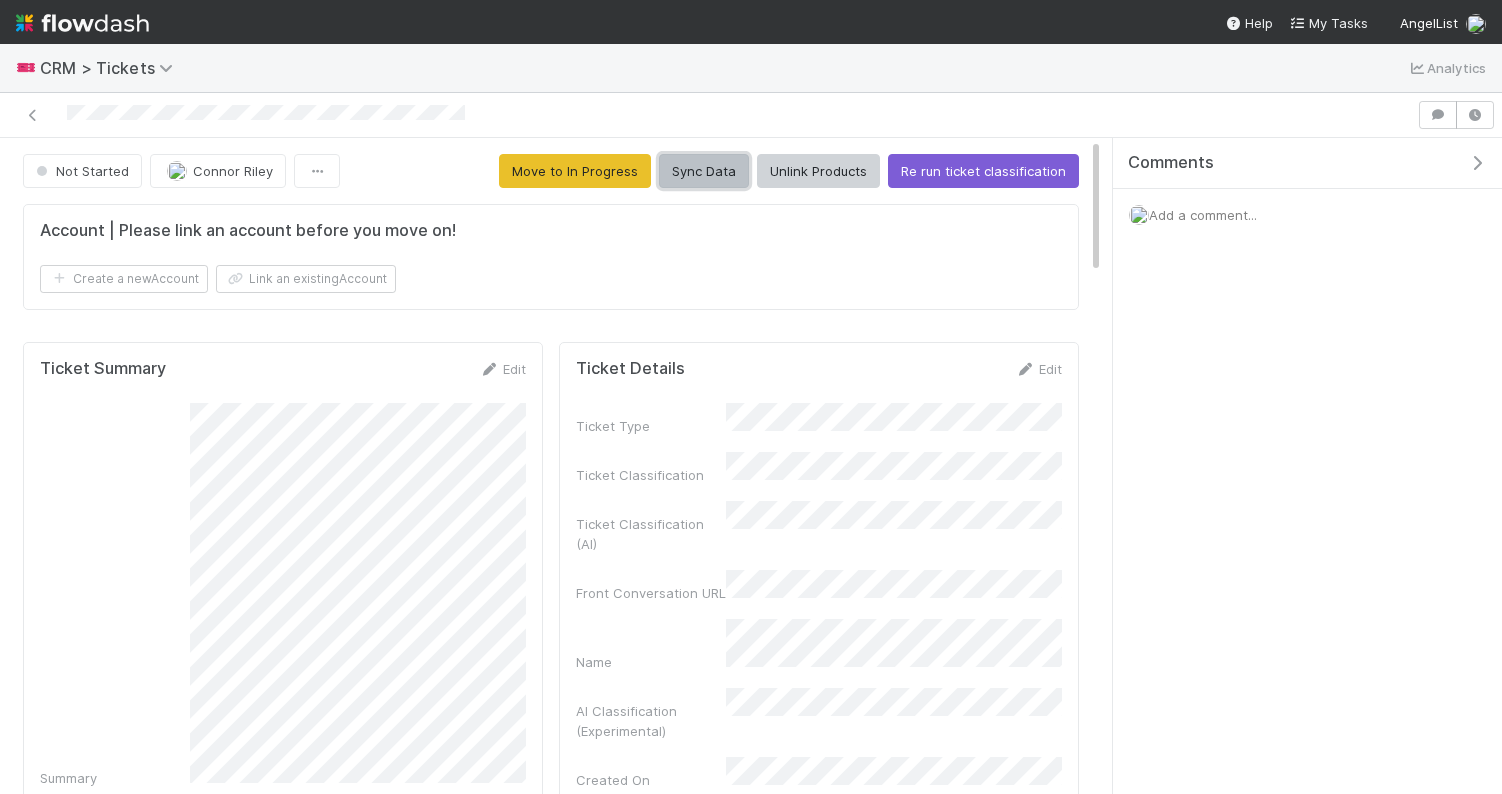 click on "Sync Data" at bounding box center (704, 171) 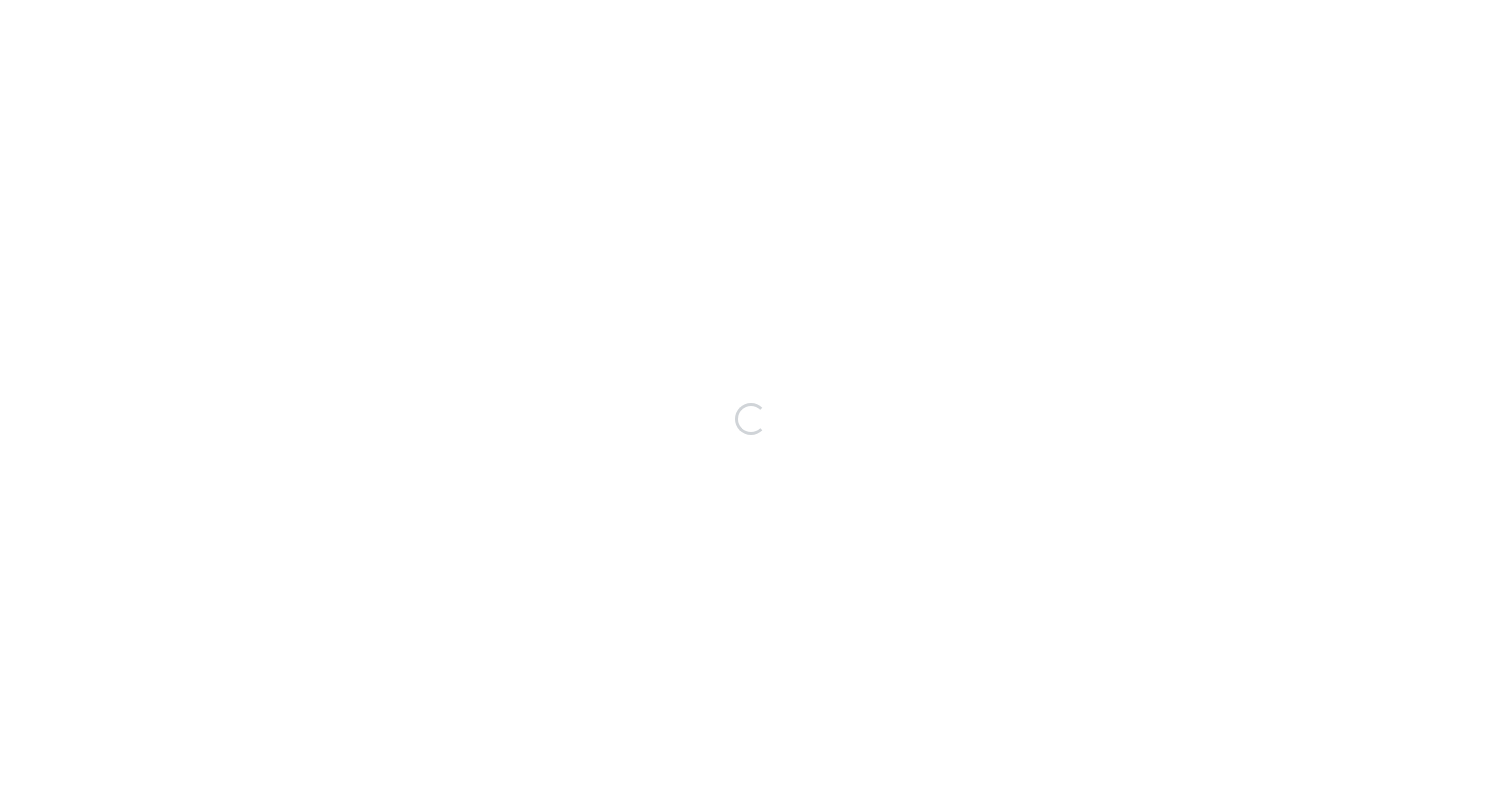 scroll, scrollTop: 0, scrollLeft: 0, axis: both 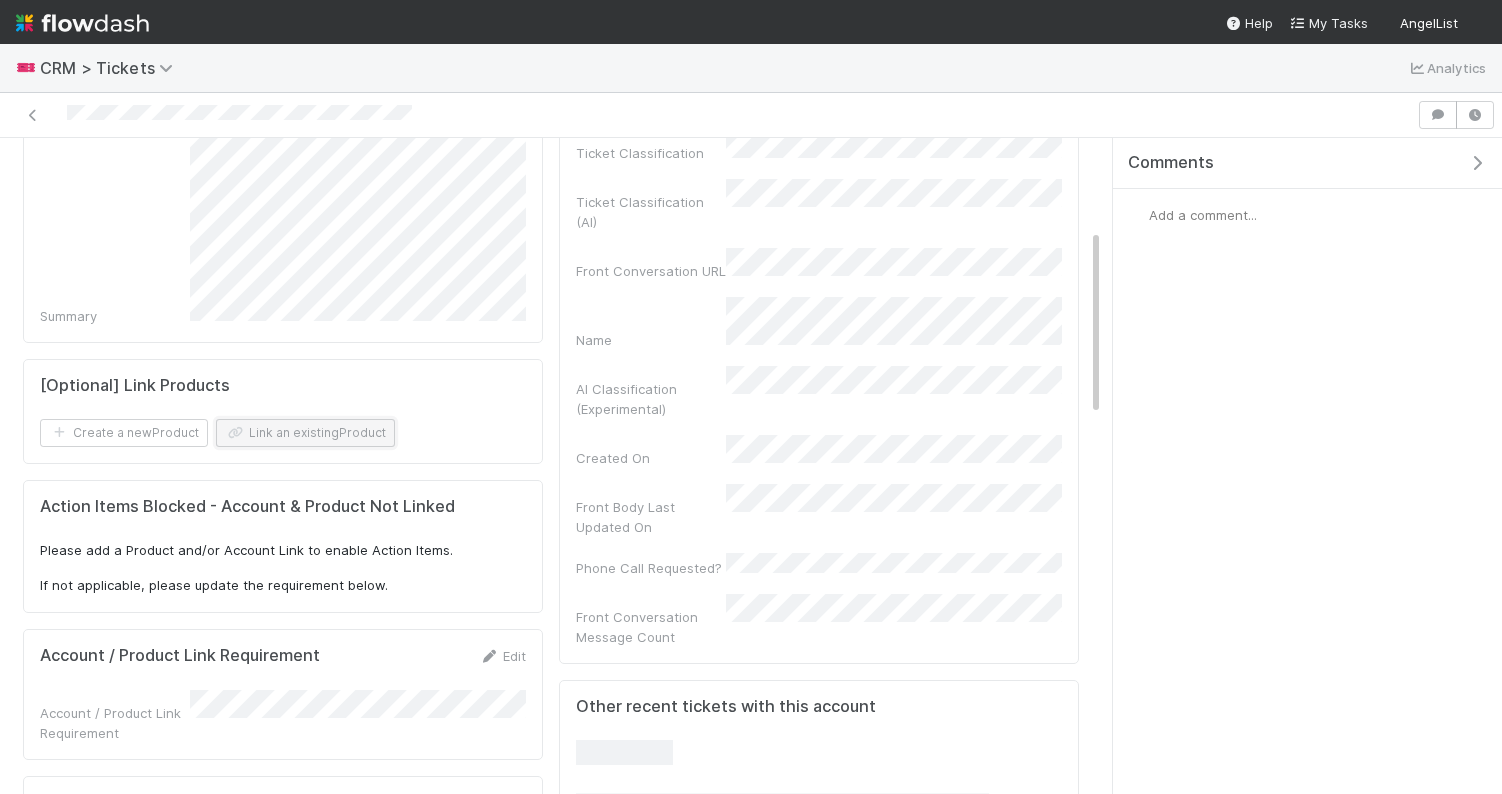 click on "Link an existing  Product" at bounding box center [305, 433] 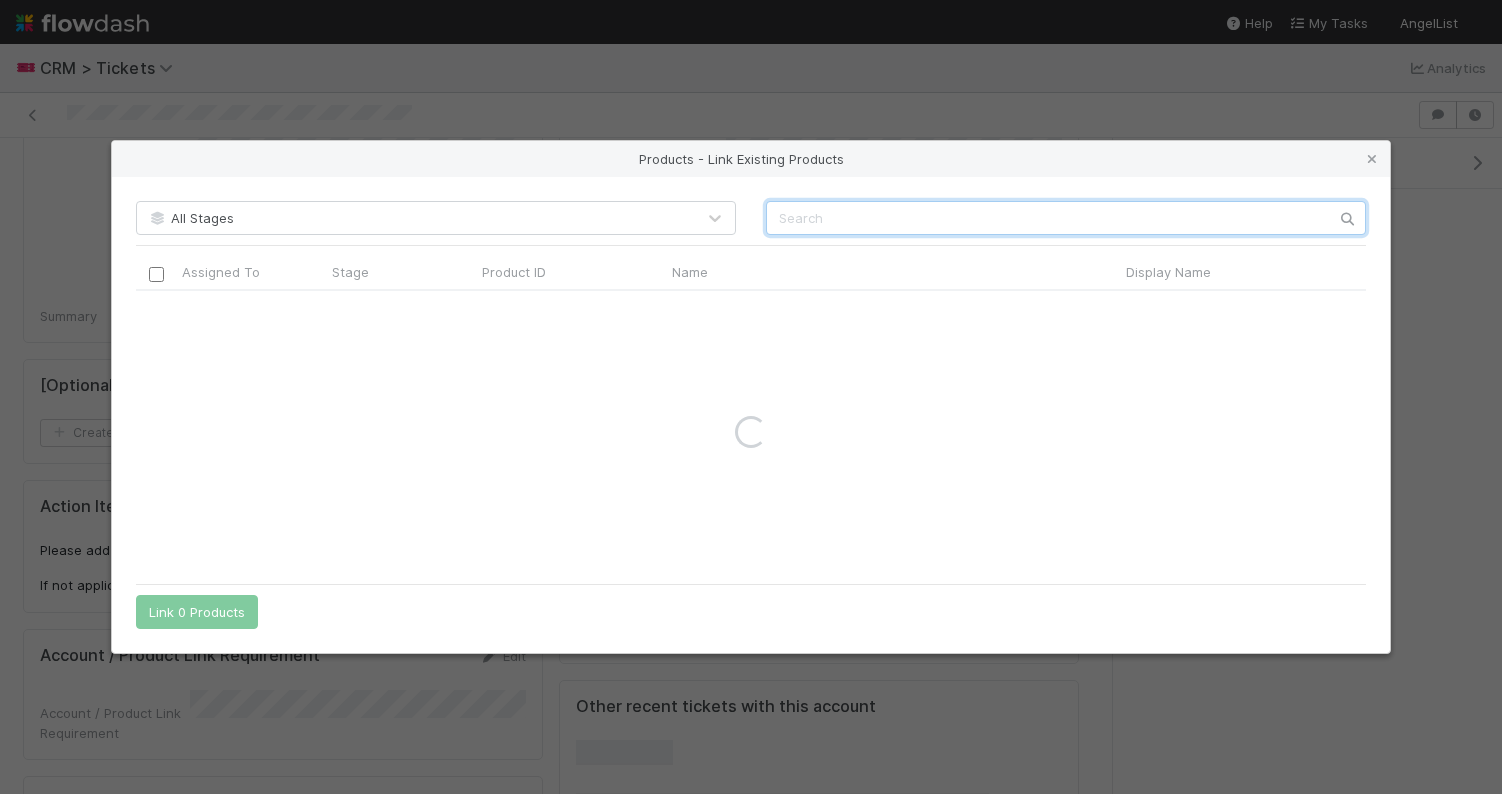 click at bounding box center [1066, 218] 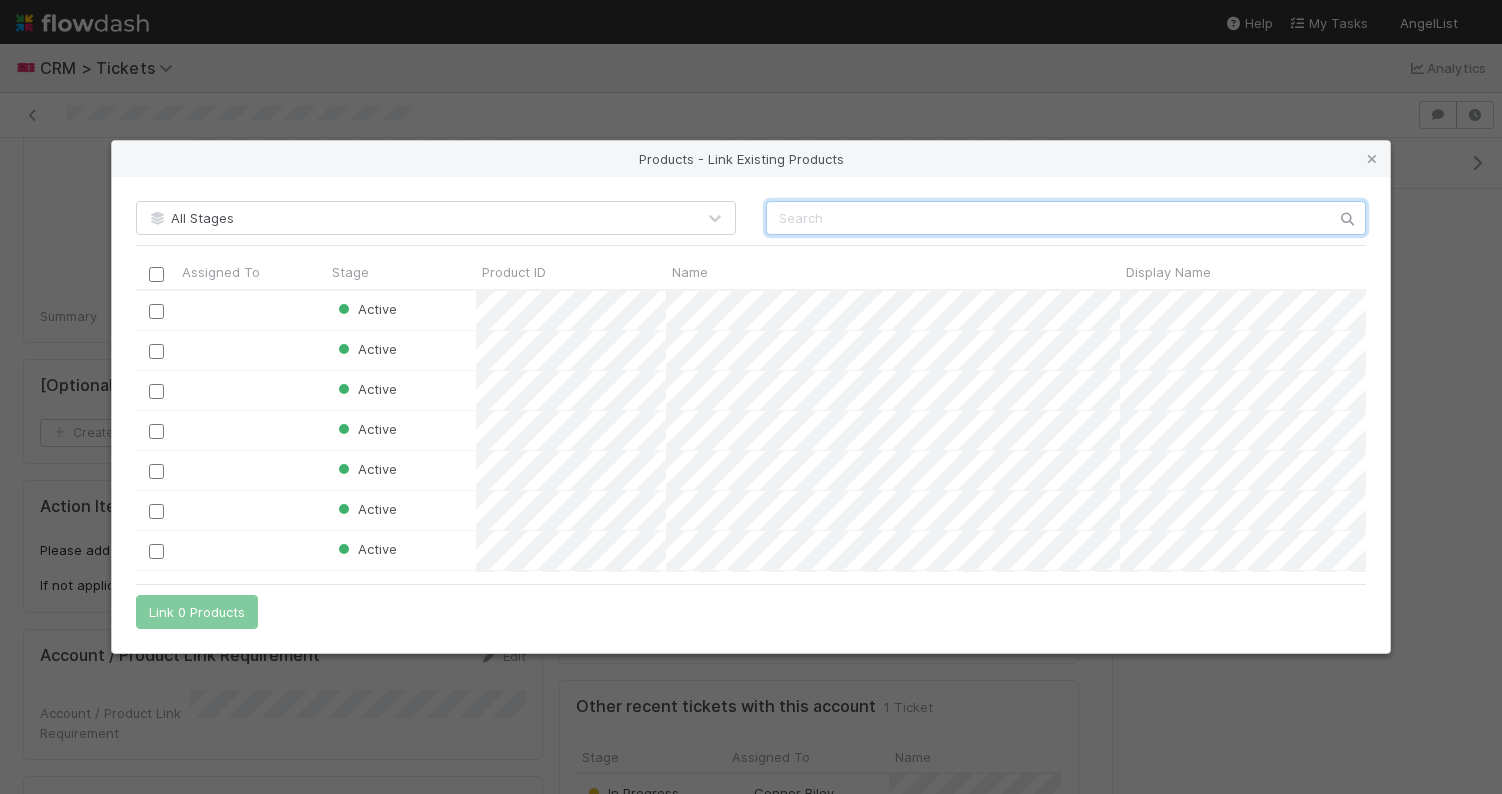 scroll, scrollTop: 1, scrollLeft: 1, axis: both 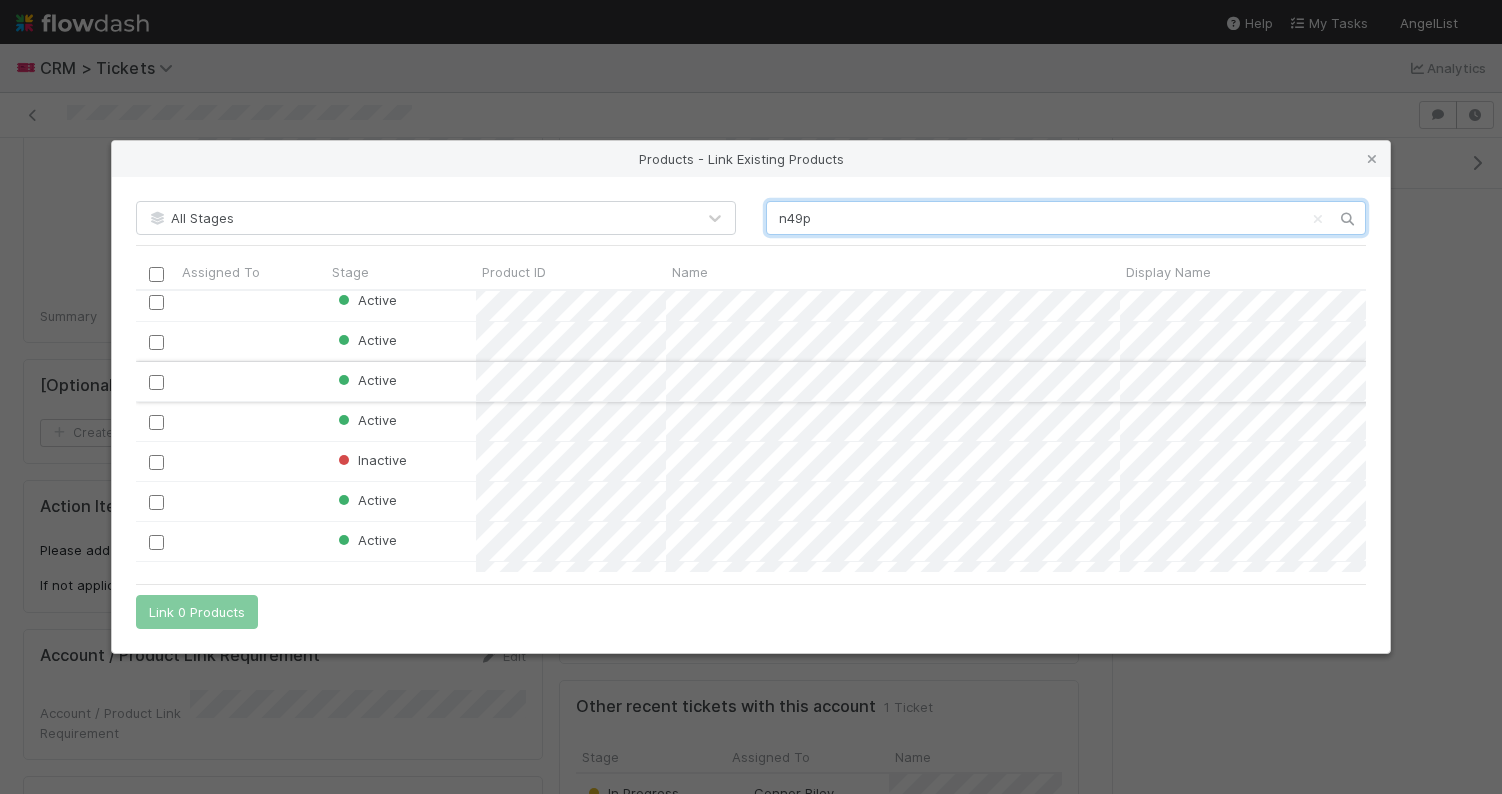 type on "n49p" 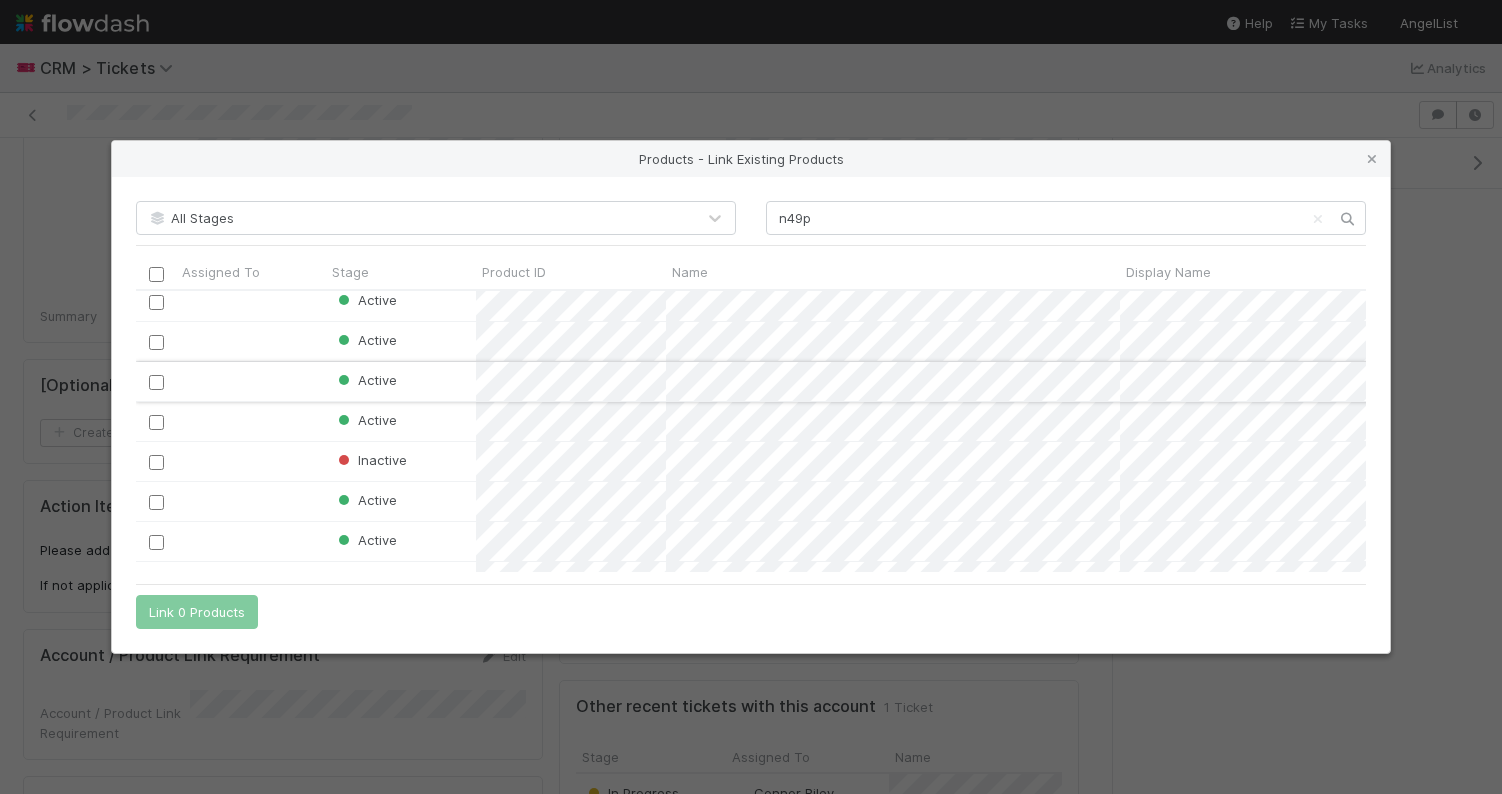 click at bounding box center (156, 382) 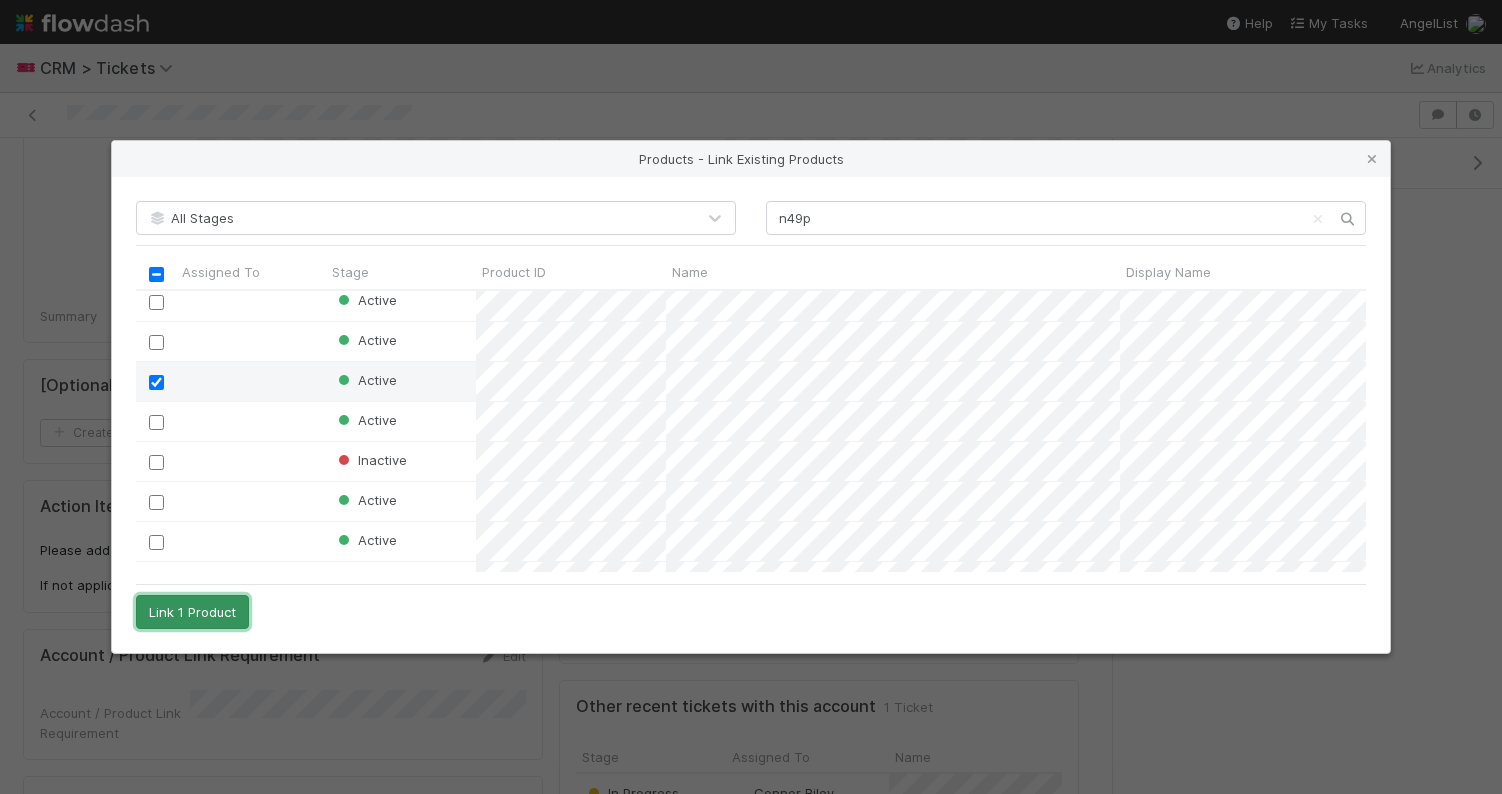 click on "Link   1 Product" at bounding box center [192, 612] 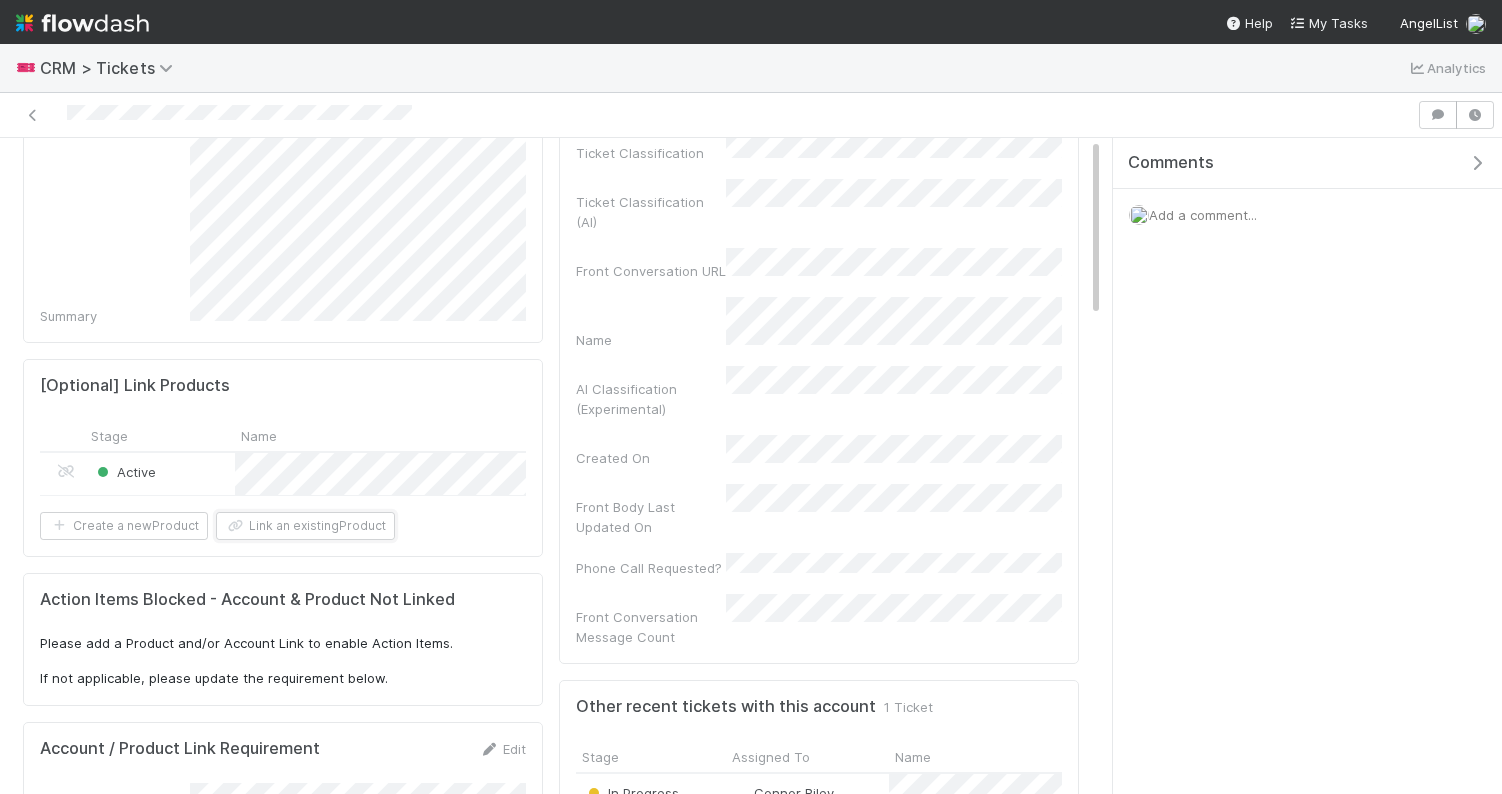 scroll, scrollTop: 0, scrollLeft: 0, axis: both 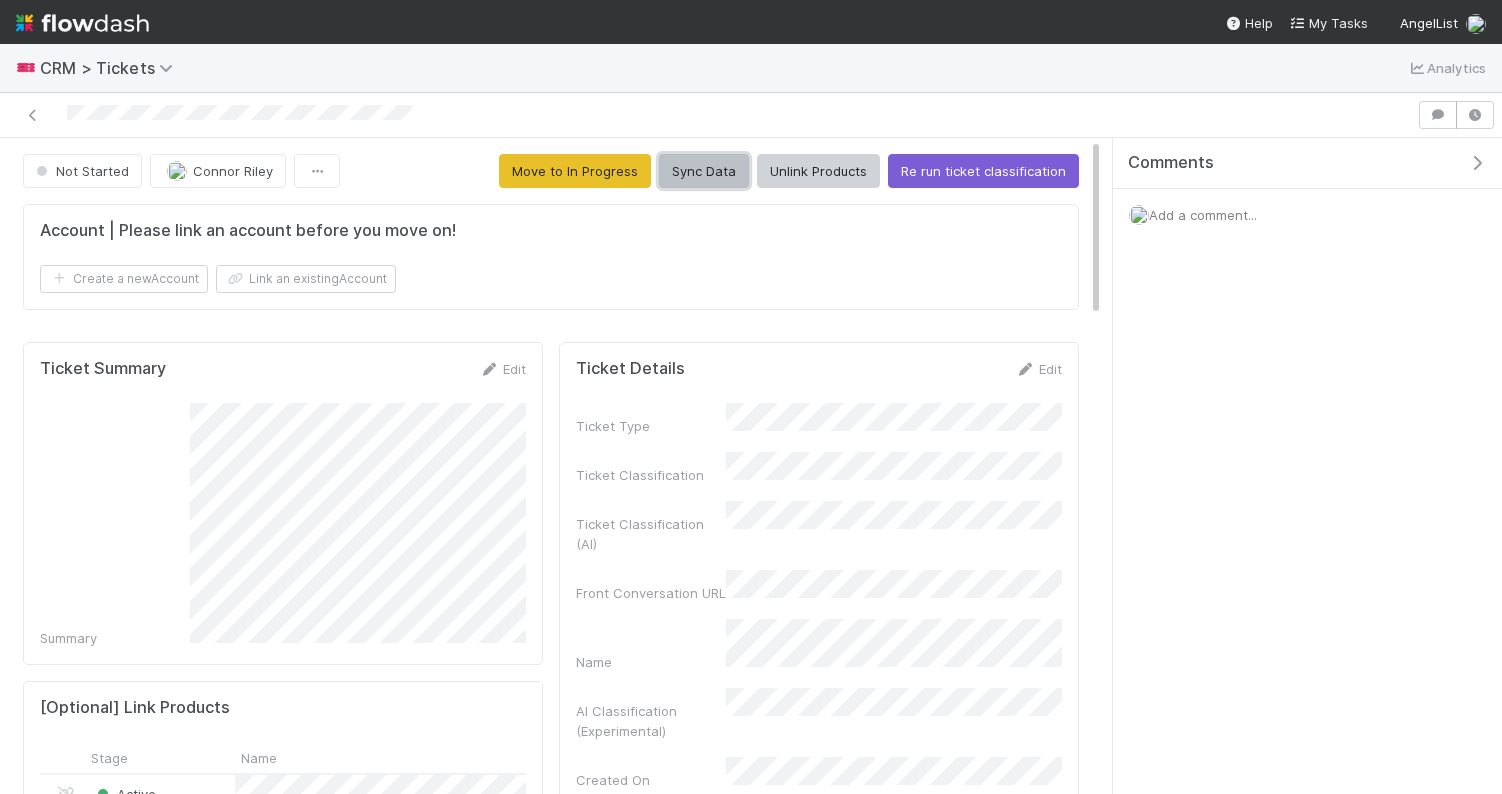 click on "Sync Data" at bounding box center (704, 171) 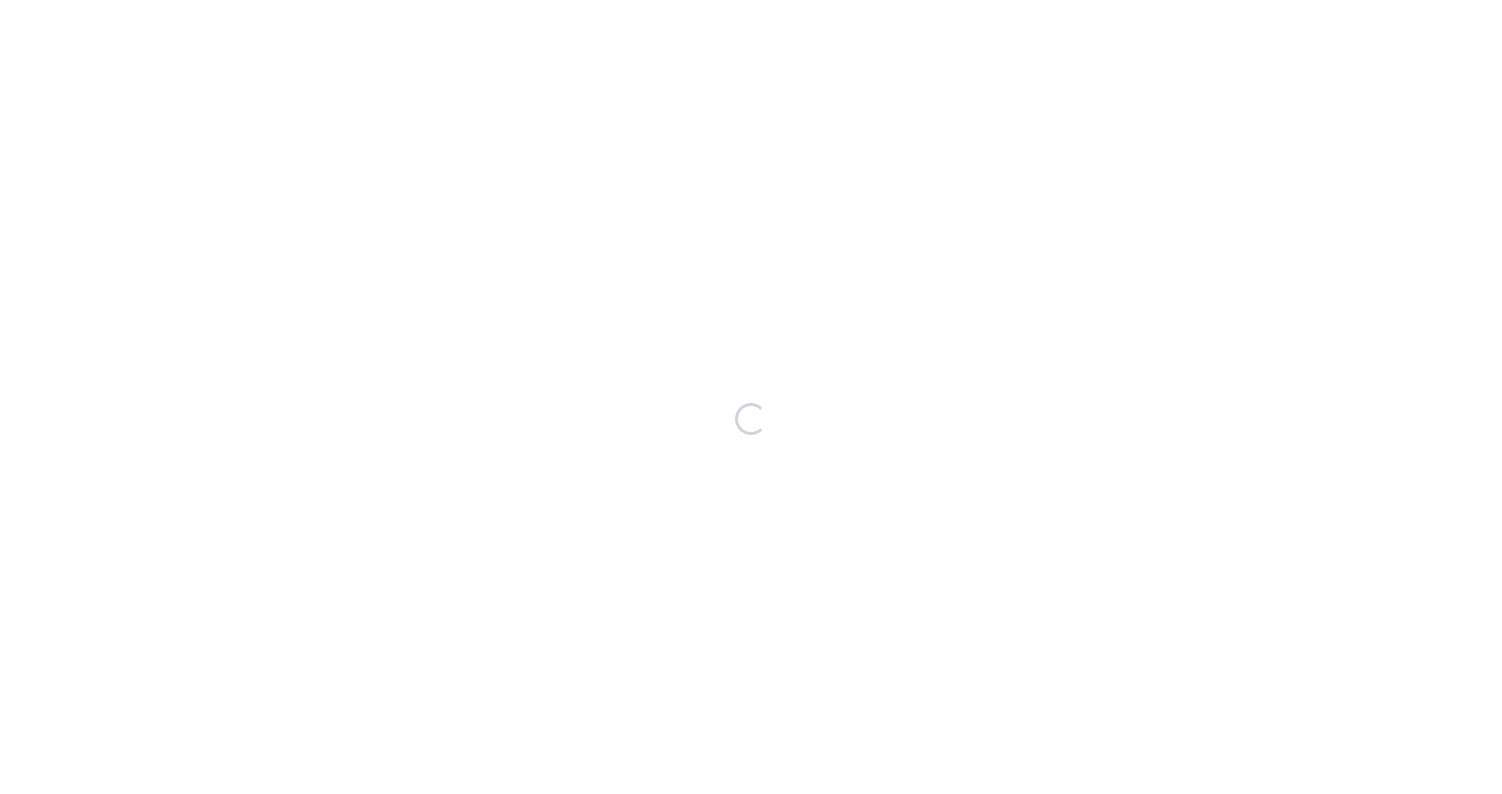 scroll, scrollTop: 0, scrollLeft: 0, axis: both 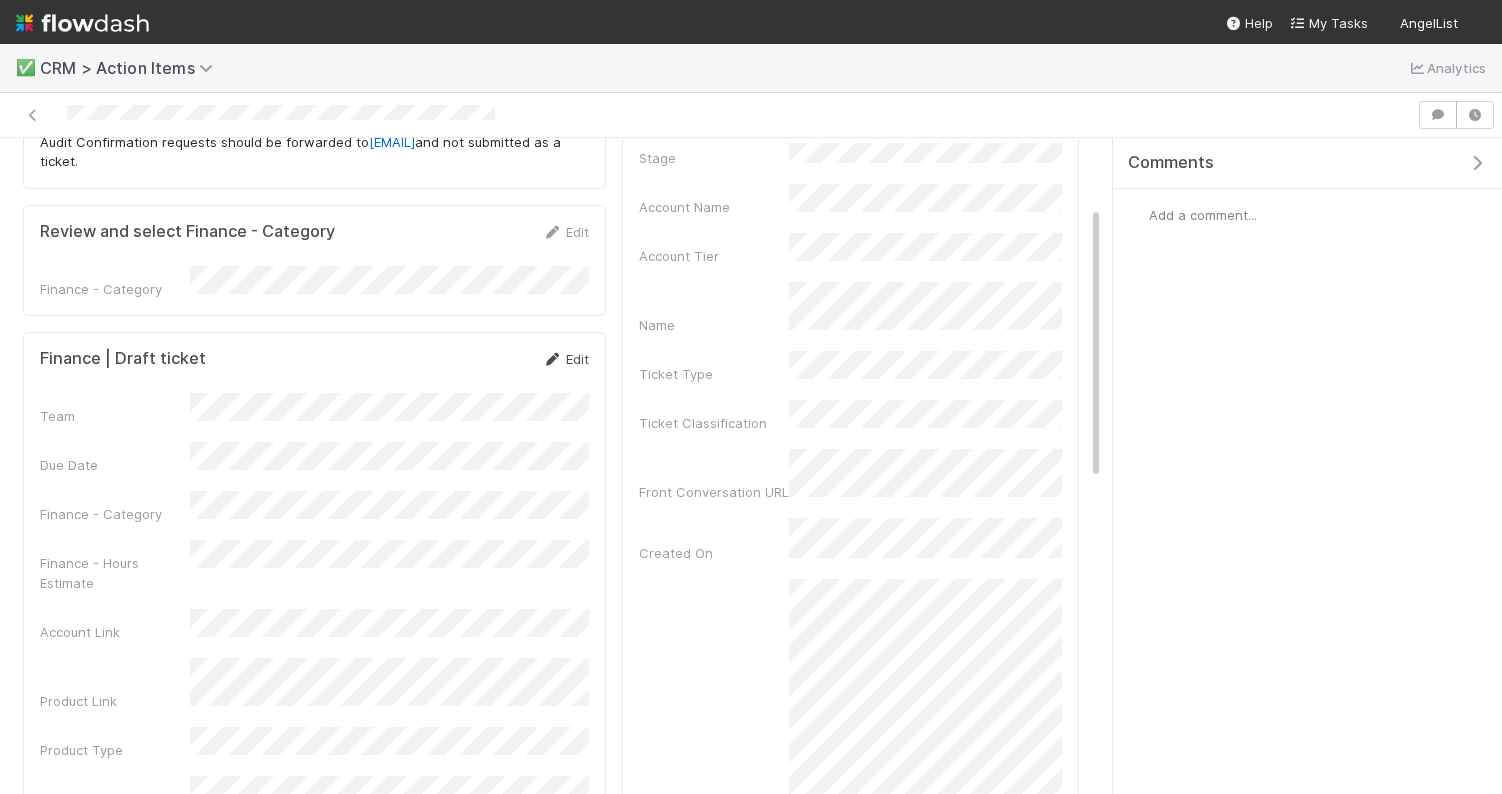 click on "Edit" at bounding box center [565, 359] 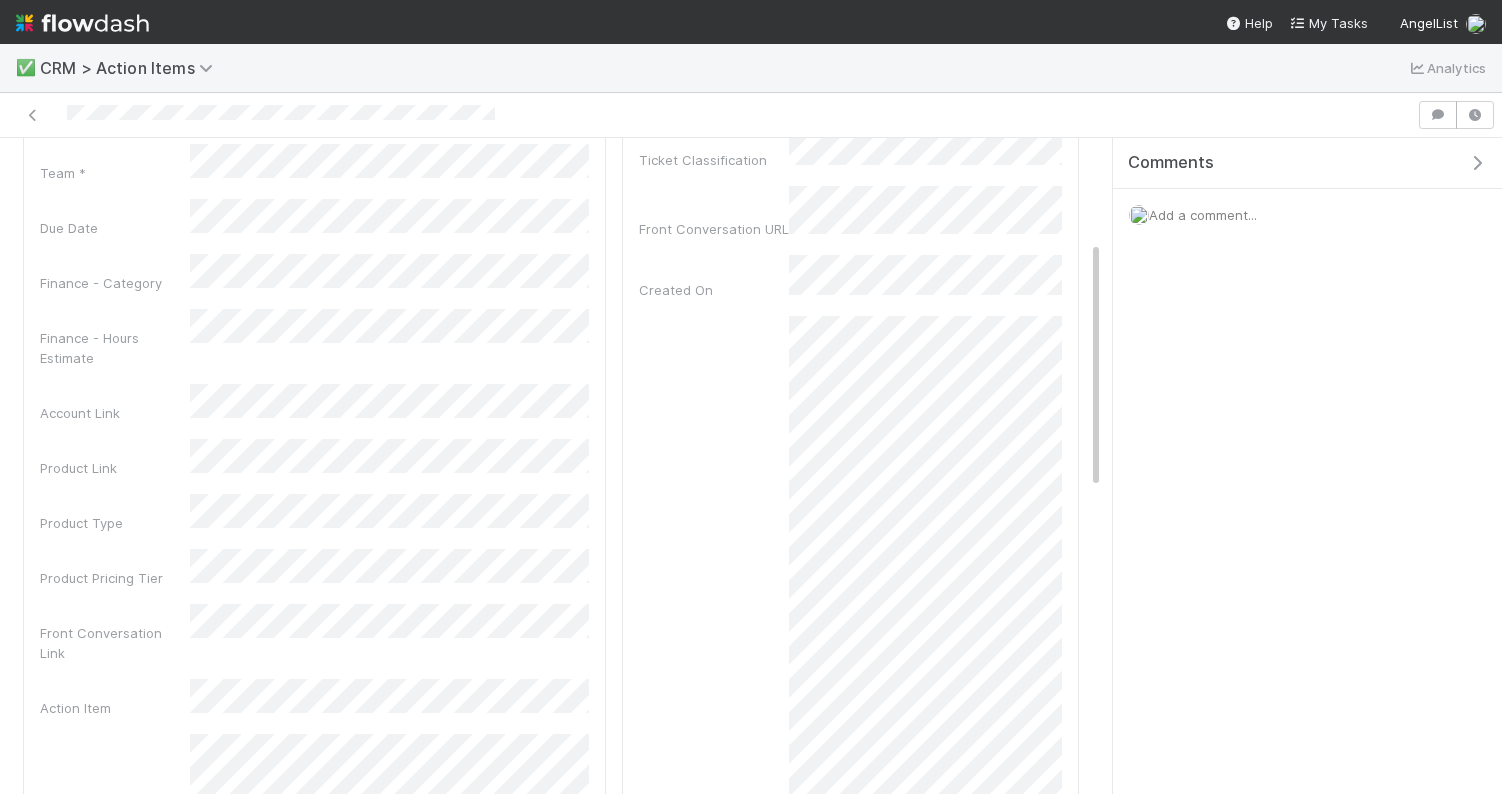 scroll, scrollTop: 262, scrollLeft: 0, axis: vertical 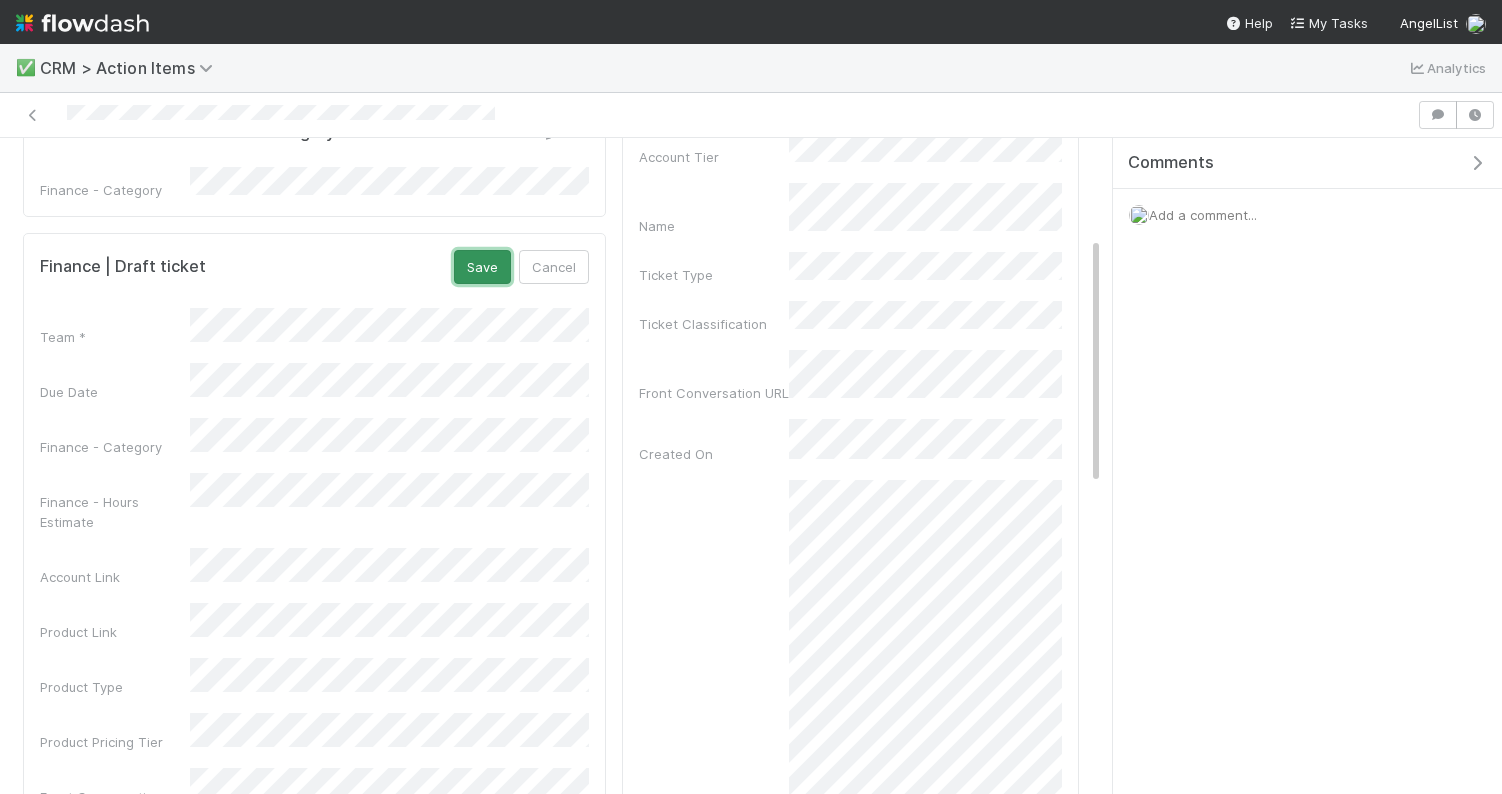 click on "Save" at bounding box center (482, 267) 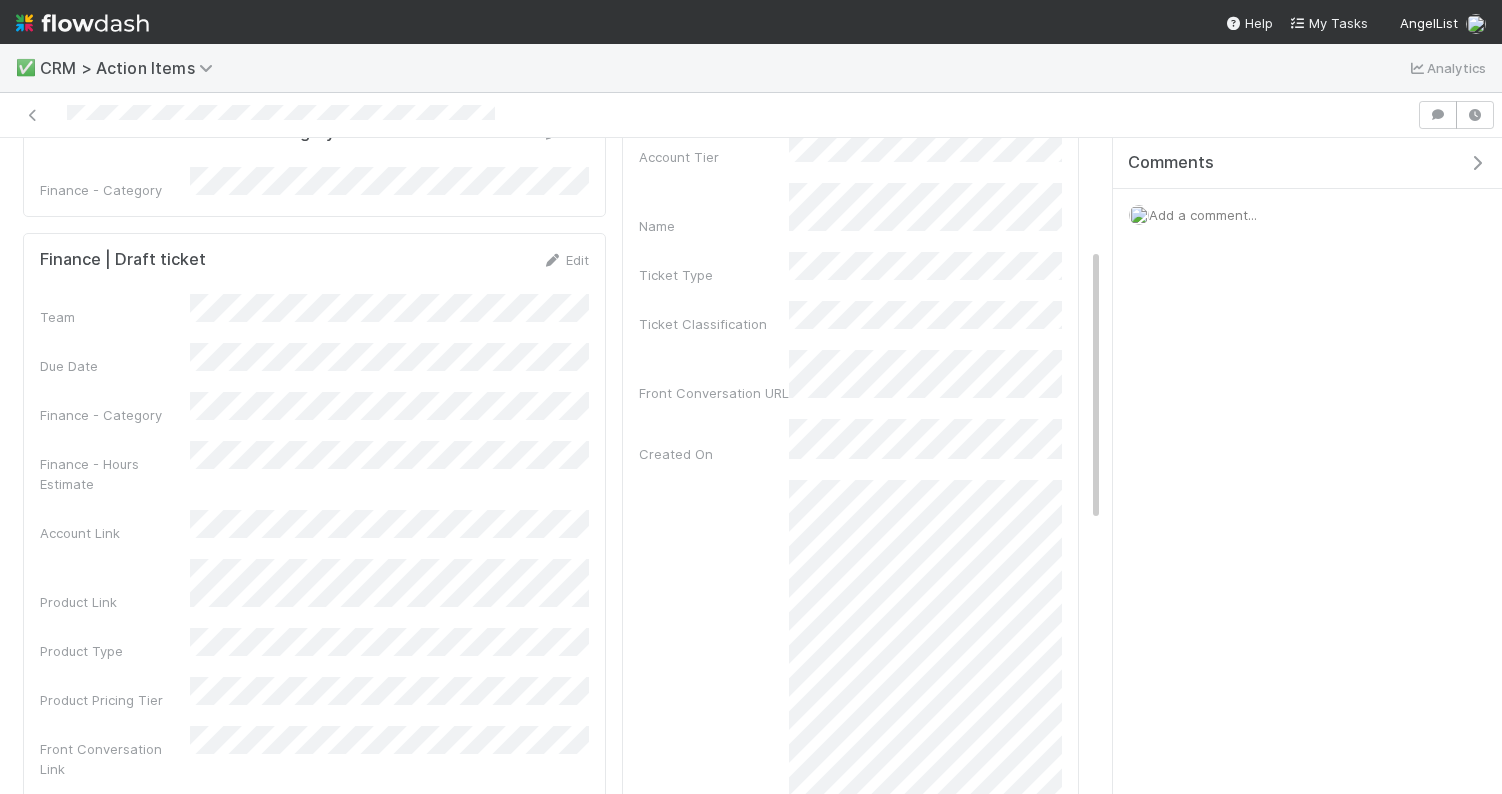 scroll, scrollTop: 0, scrollLeft: 0, axis: both 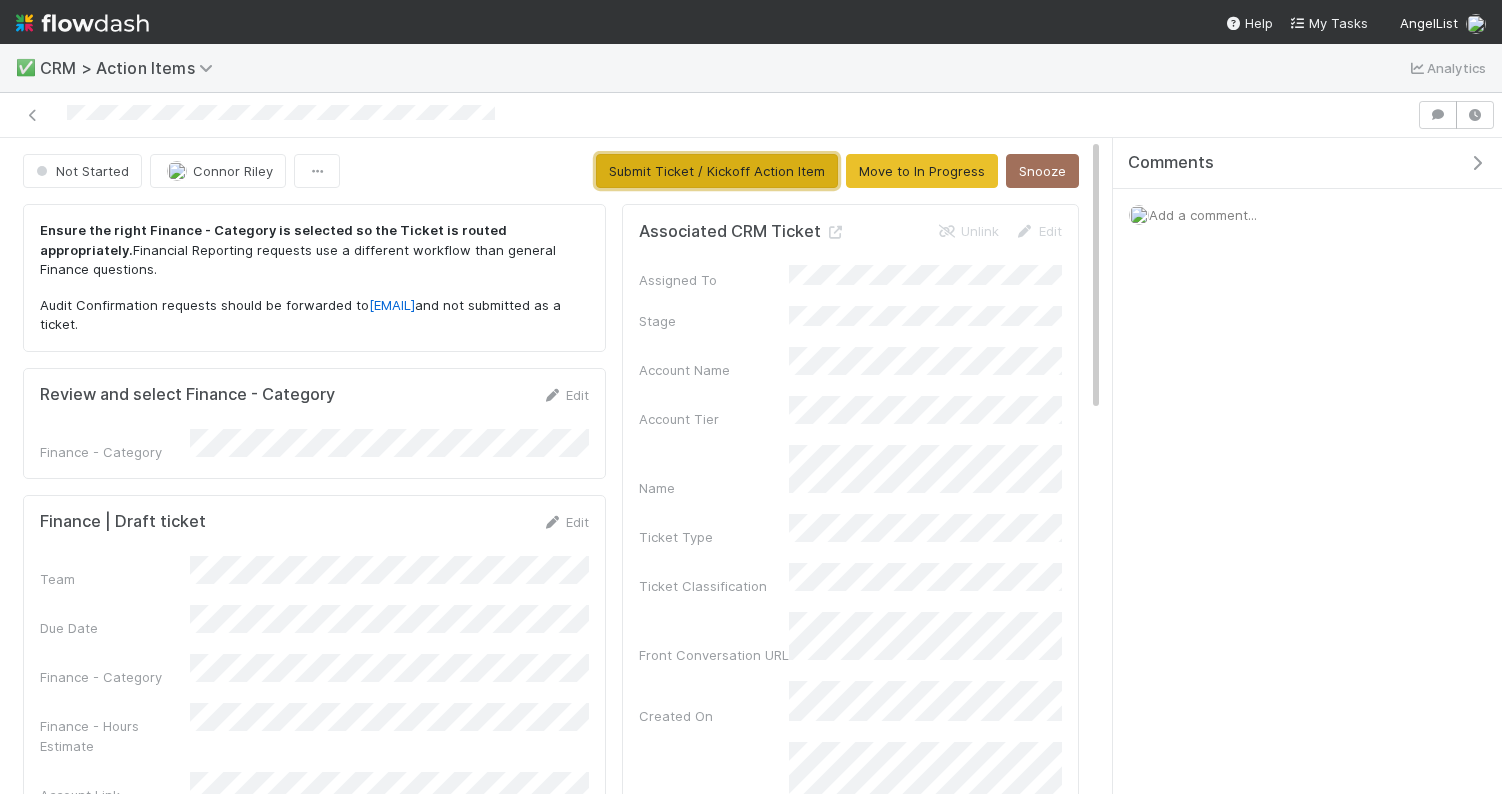 click on "Submit Ticket / Kickoff Action Item" at bounding box center (717, 171) 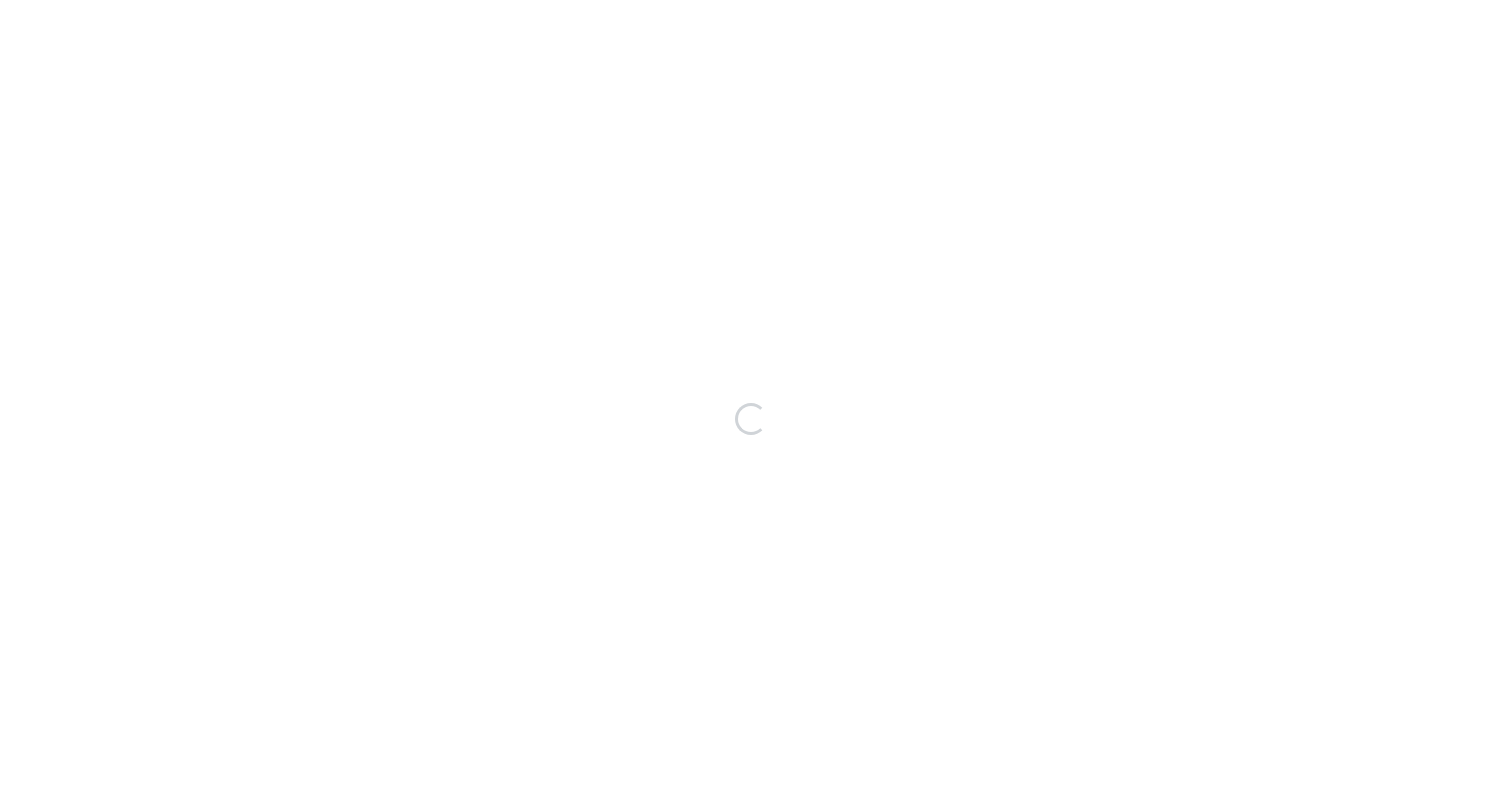 scroll, scrollTop: 0, scrollLeft: 0, axis: both 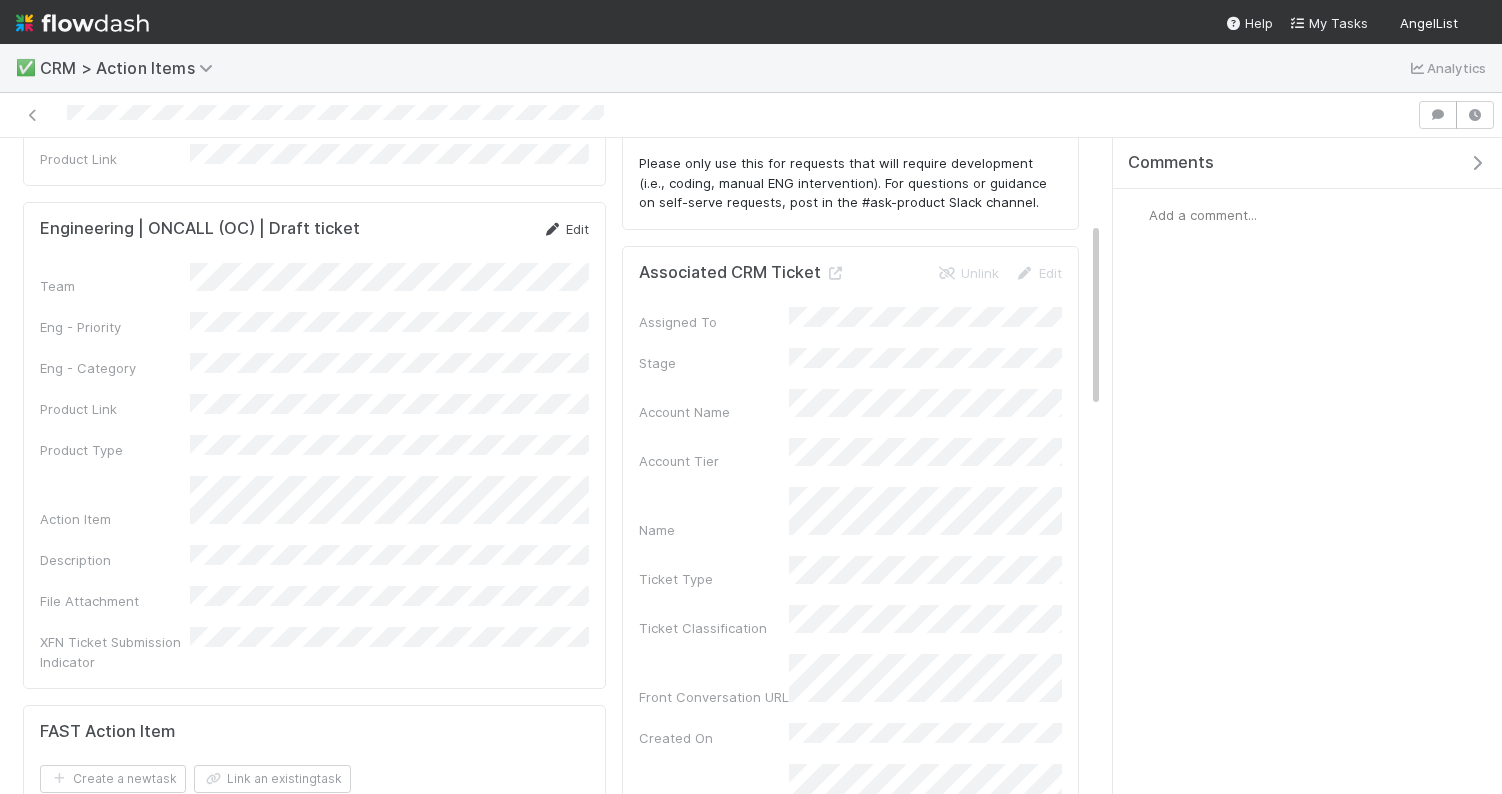 click on "Edit" at bounding box center [565, 229] 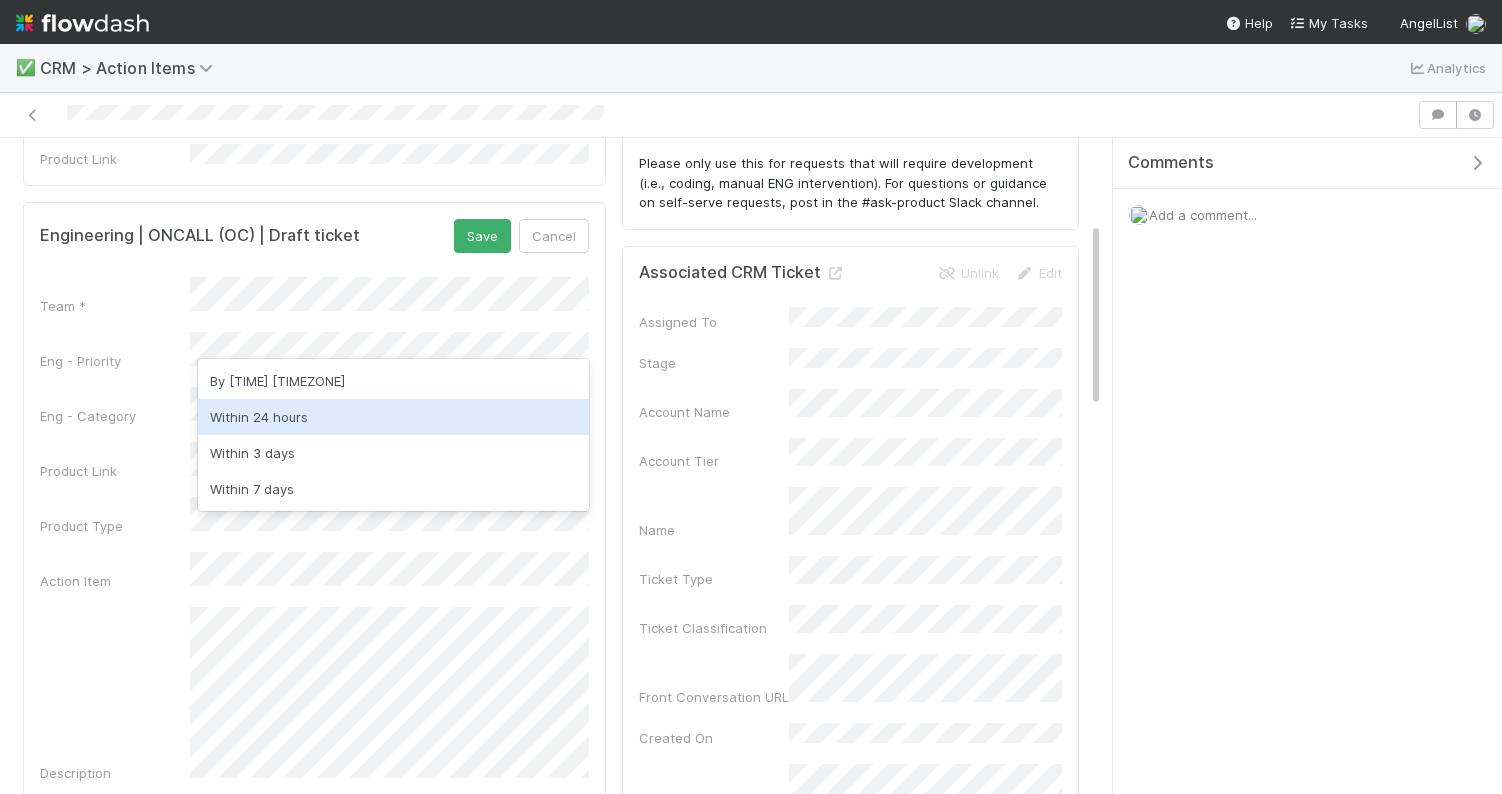 click on "Within 24 hours" at bounding box center [393, 417] 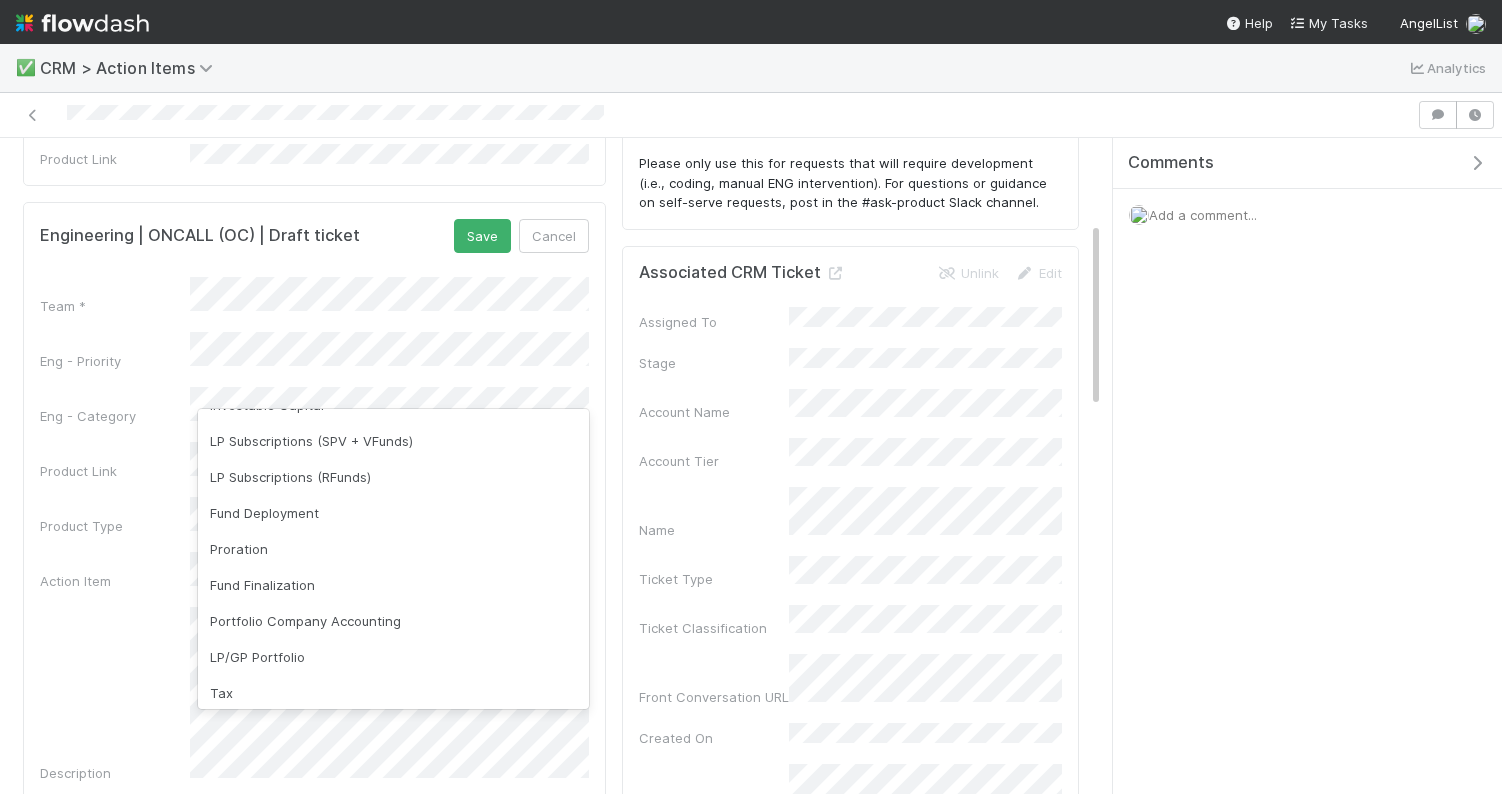 scroll, scrollTop: 0, scrollLeft: 0, axis: both 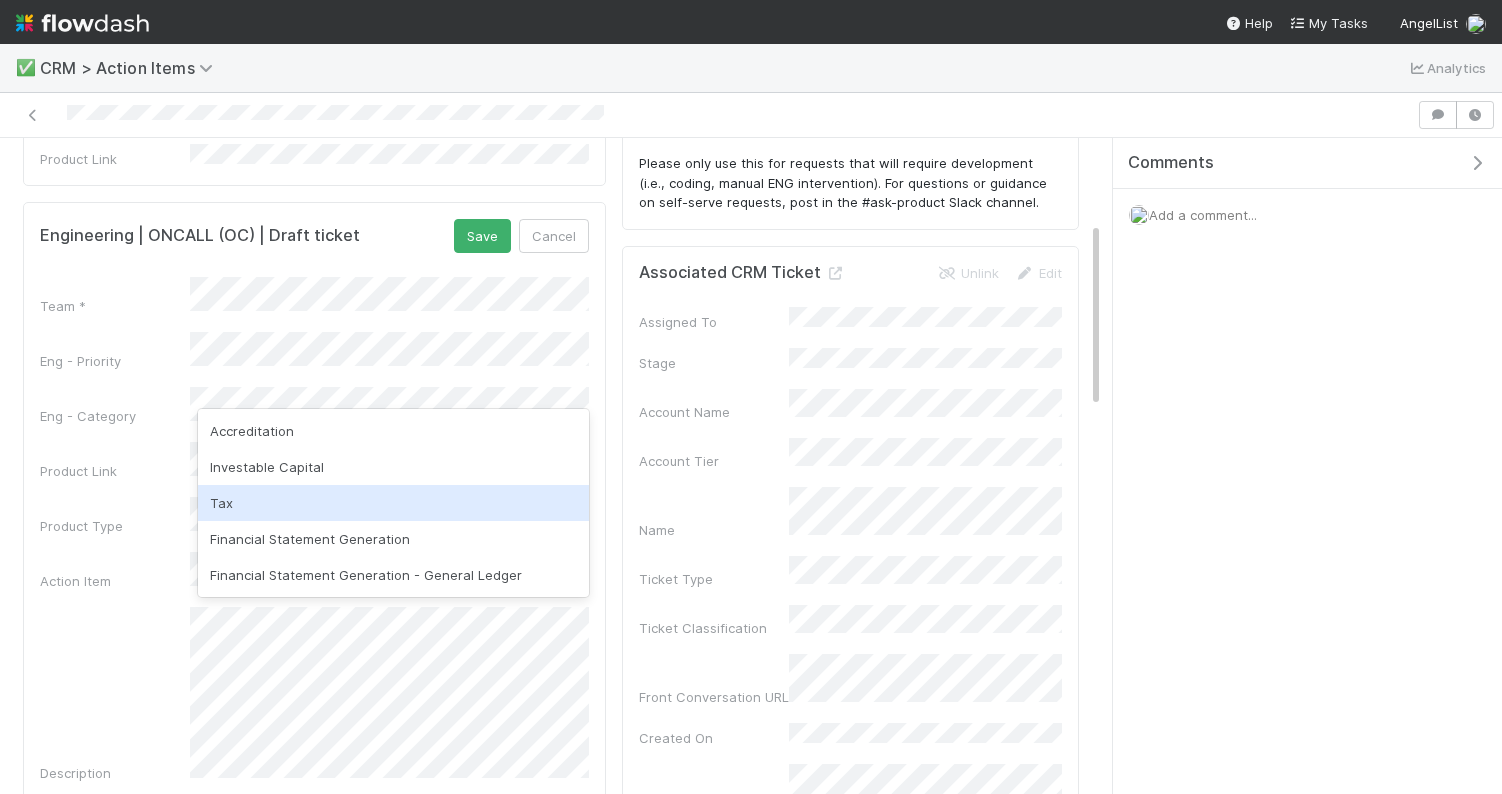 click on "Tax" at bounding box center [393, 503] 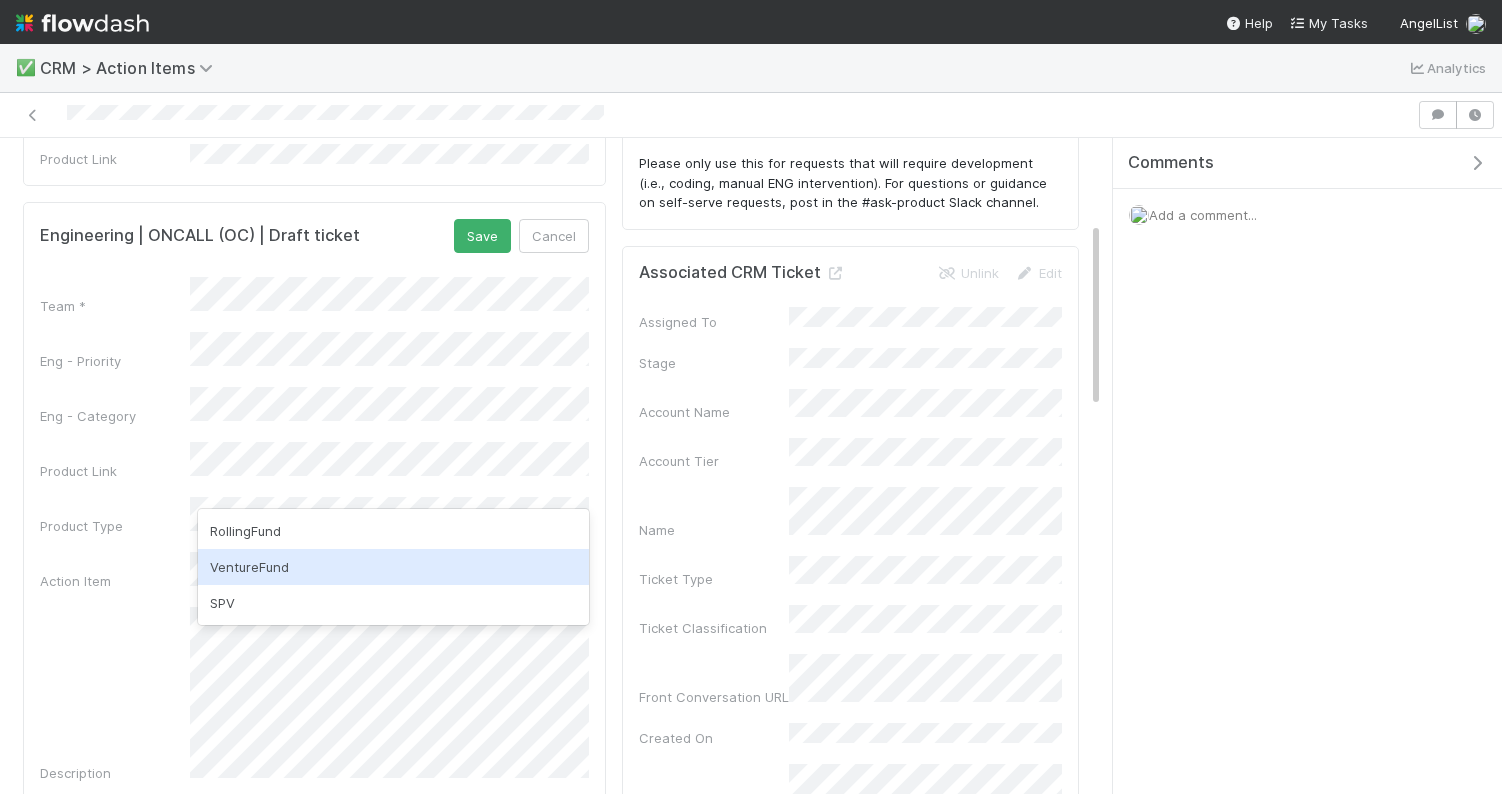 click on "VentureFund" at bounding box center (393, 567) 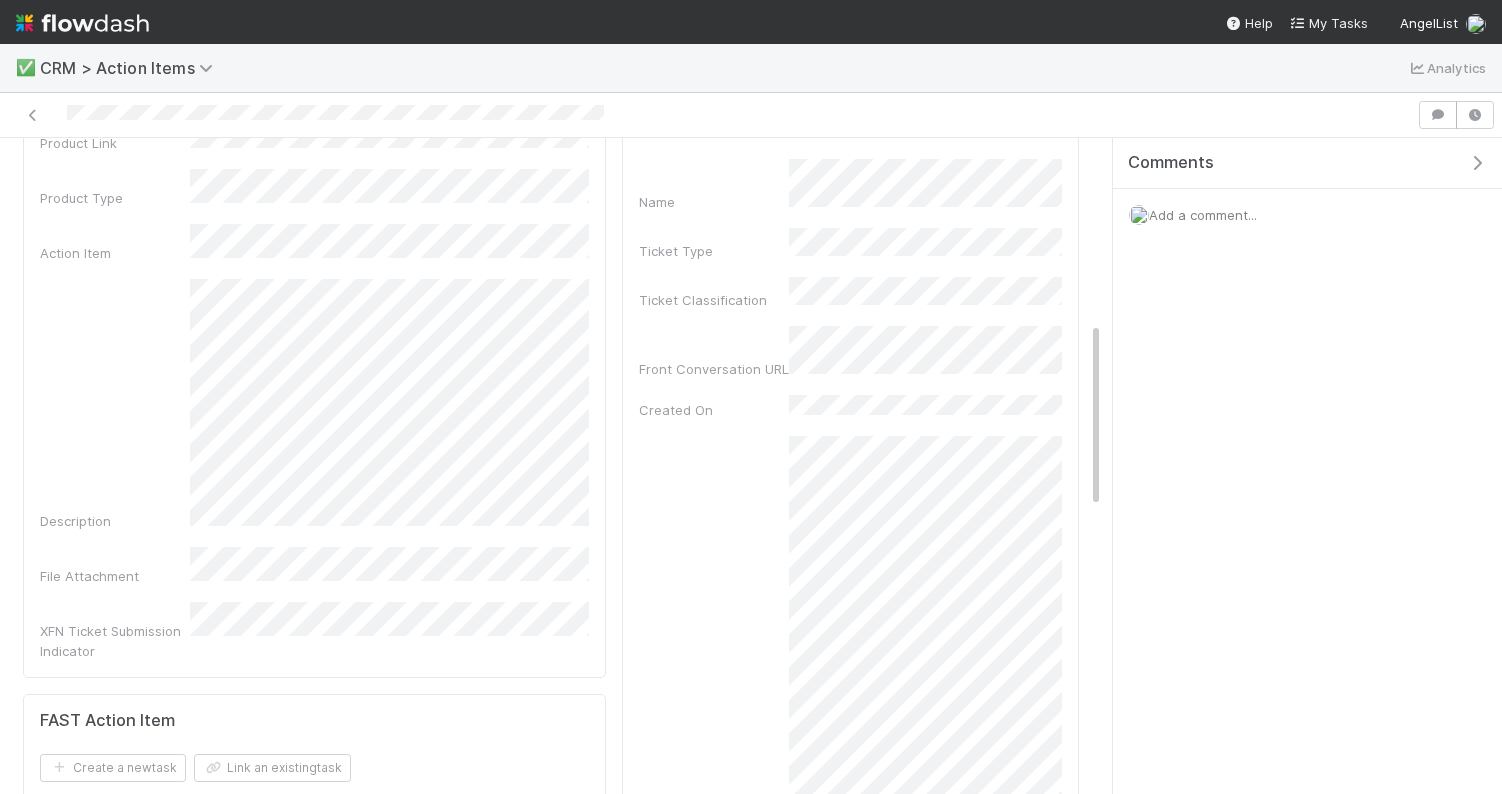 scroll, scrollTop: 646, scrollLeft: 0, axis: vertical 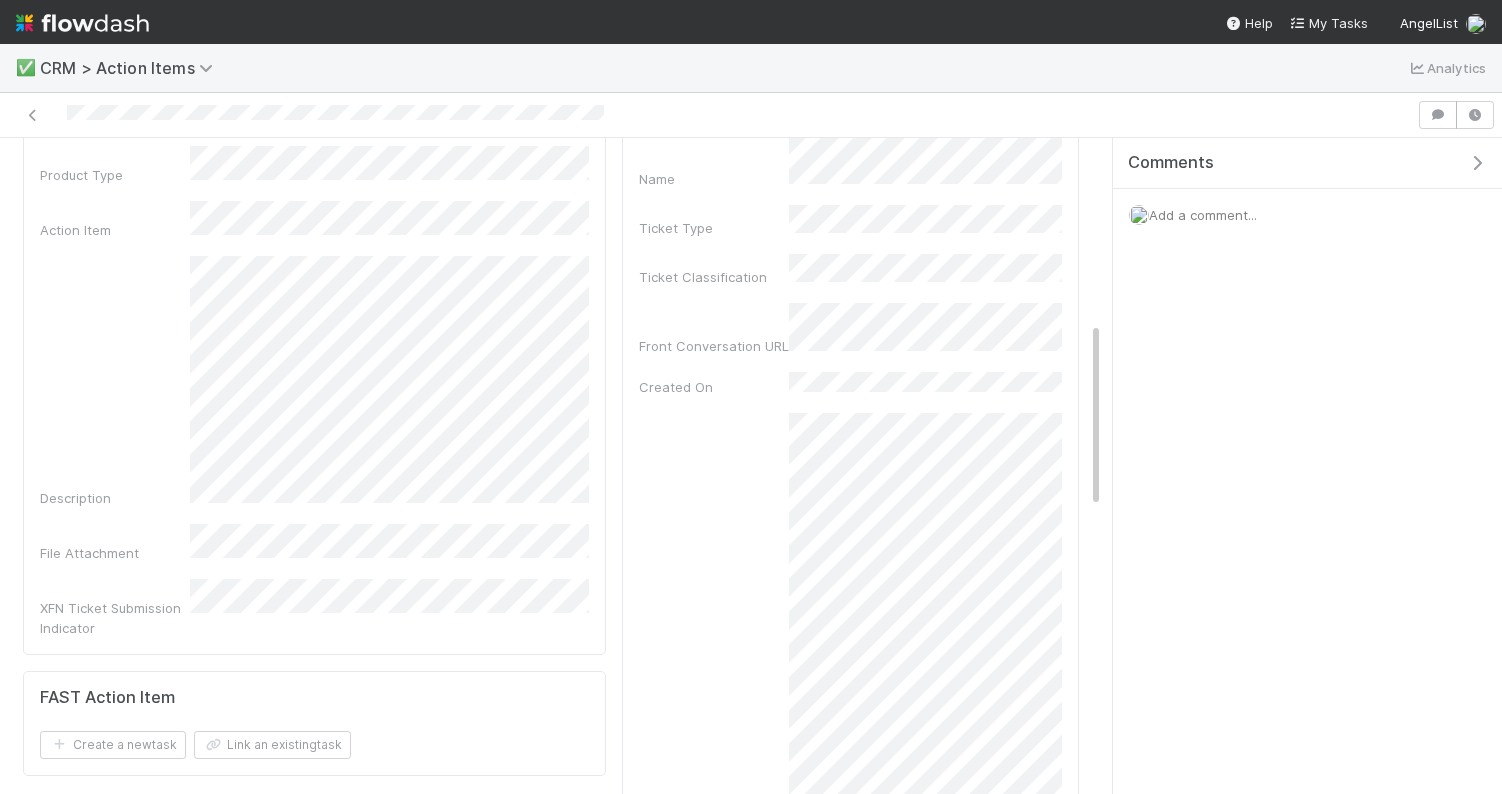 click on "Before you continue -- add product link (FC or RFund admin) to automatically populate several fields!
Note: Product link is required for Legal Launchpad and OC submissions. Add Product and Account Links Edit Account Link  Product Link  Engineering | ONCALL (OC) | Draft ticket Save Cancel Team * Eng - Priority  Eng - Category  Product Link  Product Type  Action Item  Description  File Attachment  XFN Ticket Submission Indicator  FAST Action Item   Create a new  task Link an existing  task" at bounding box center (314, 579) 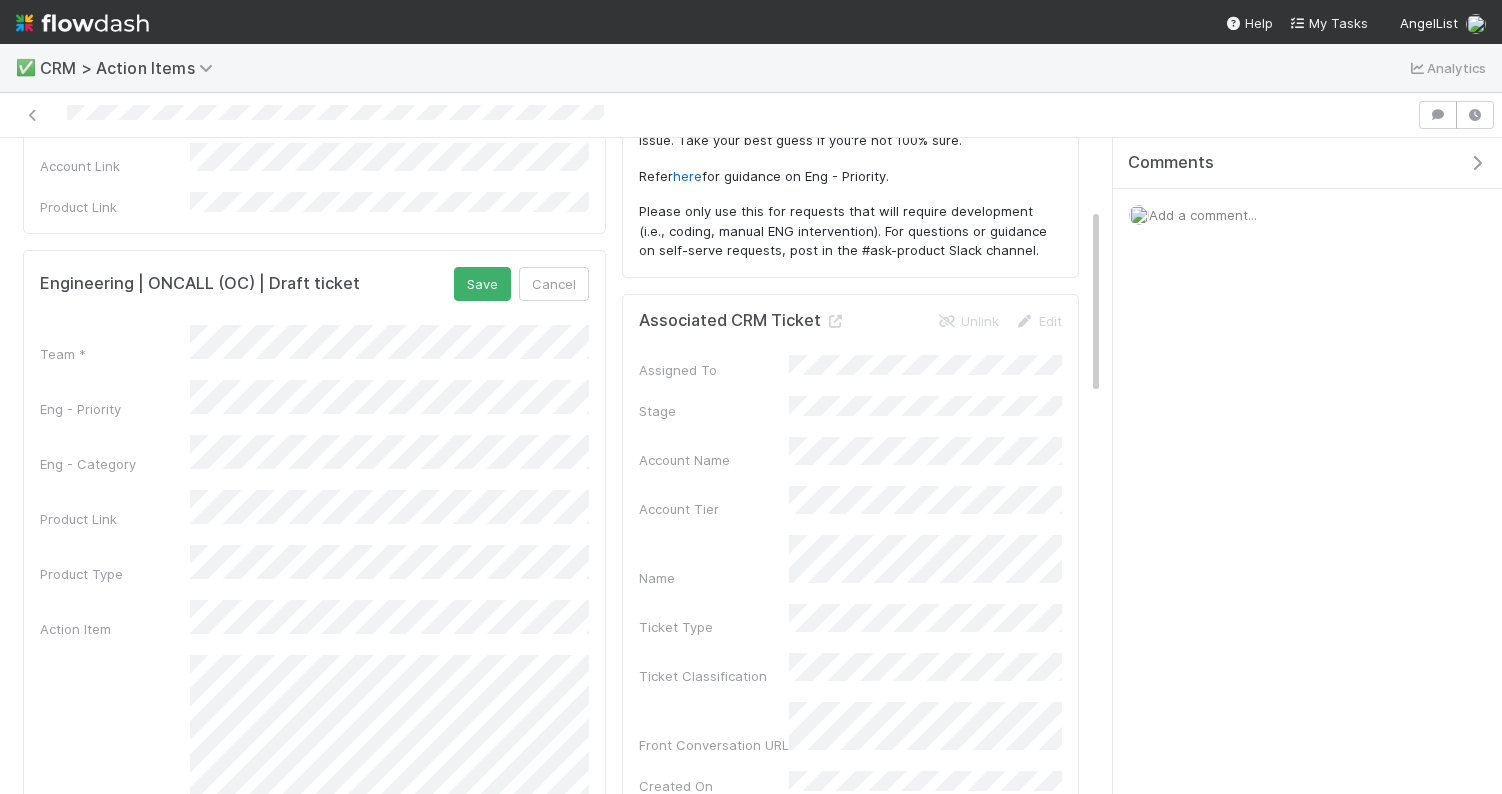 scroll, scrollTop: 239, scrollLeft: 0, axis: vertical 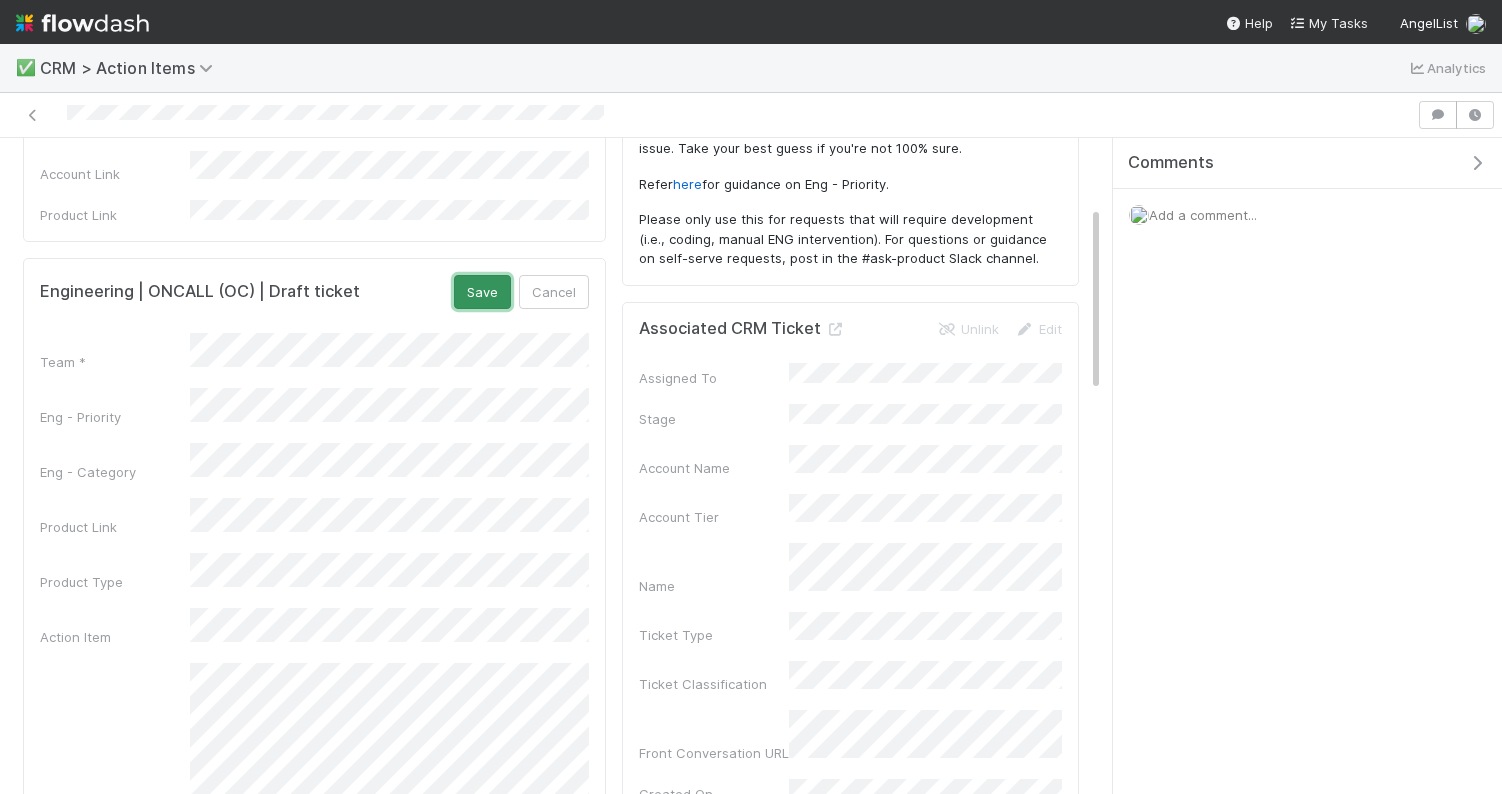 click on "Save" at bounding box center [482, 292] 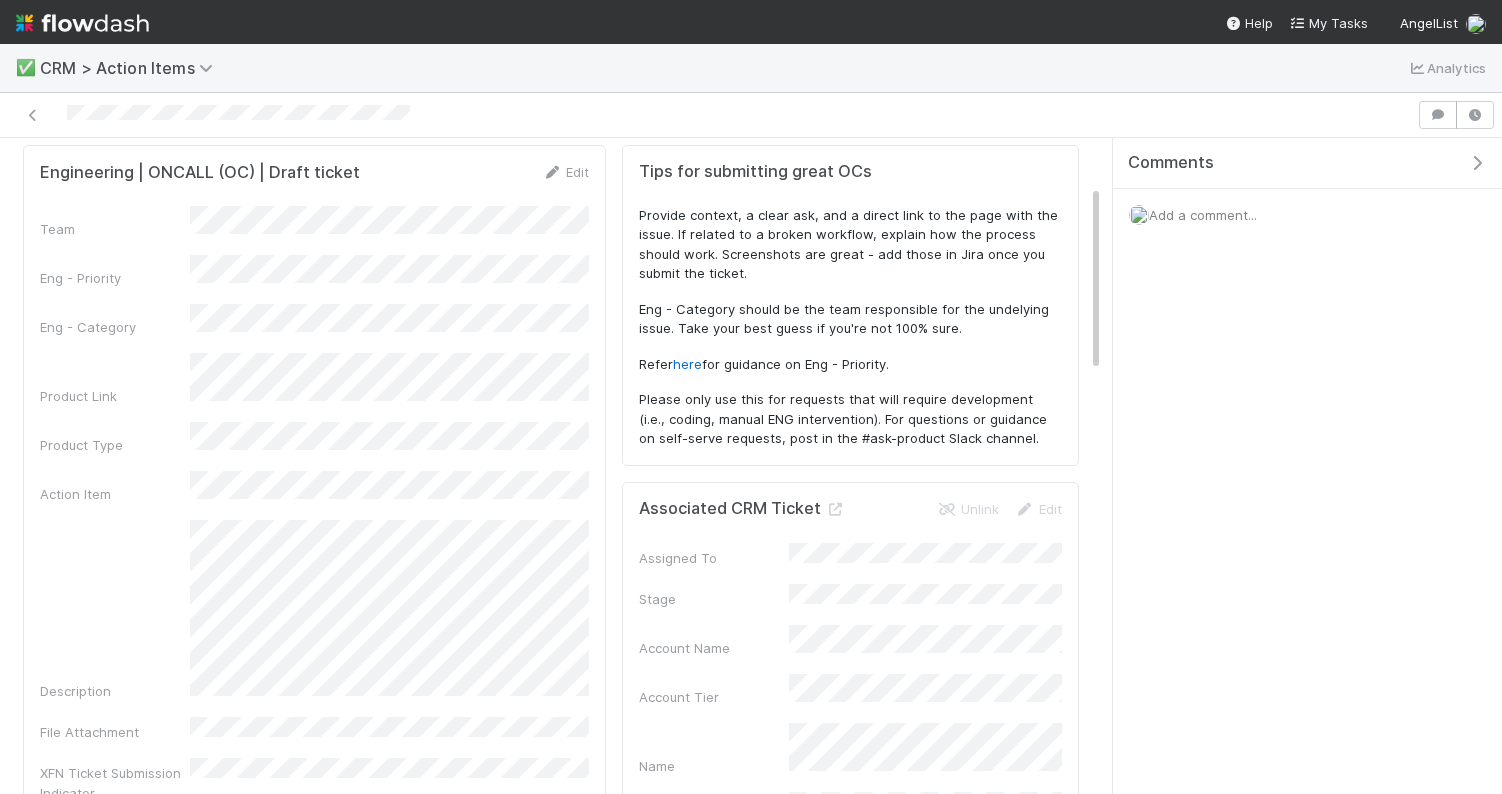 scroll, scrollTop: 0, scrollLeft: 0, axis: both 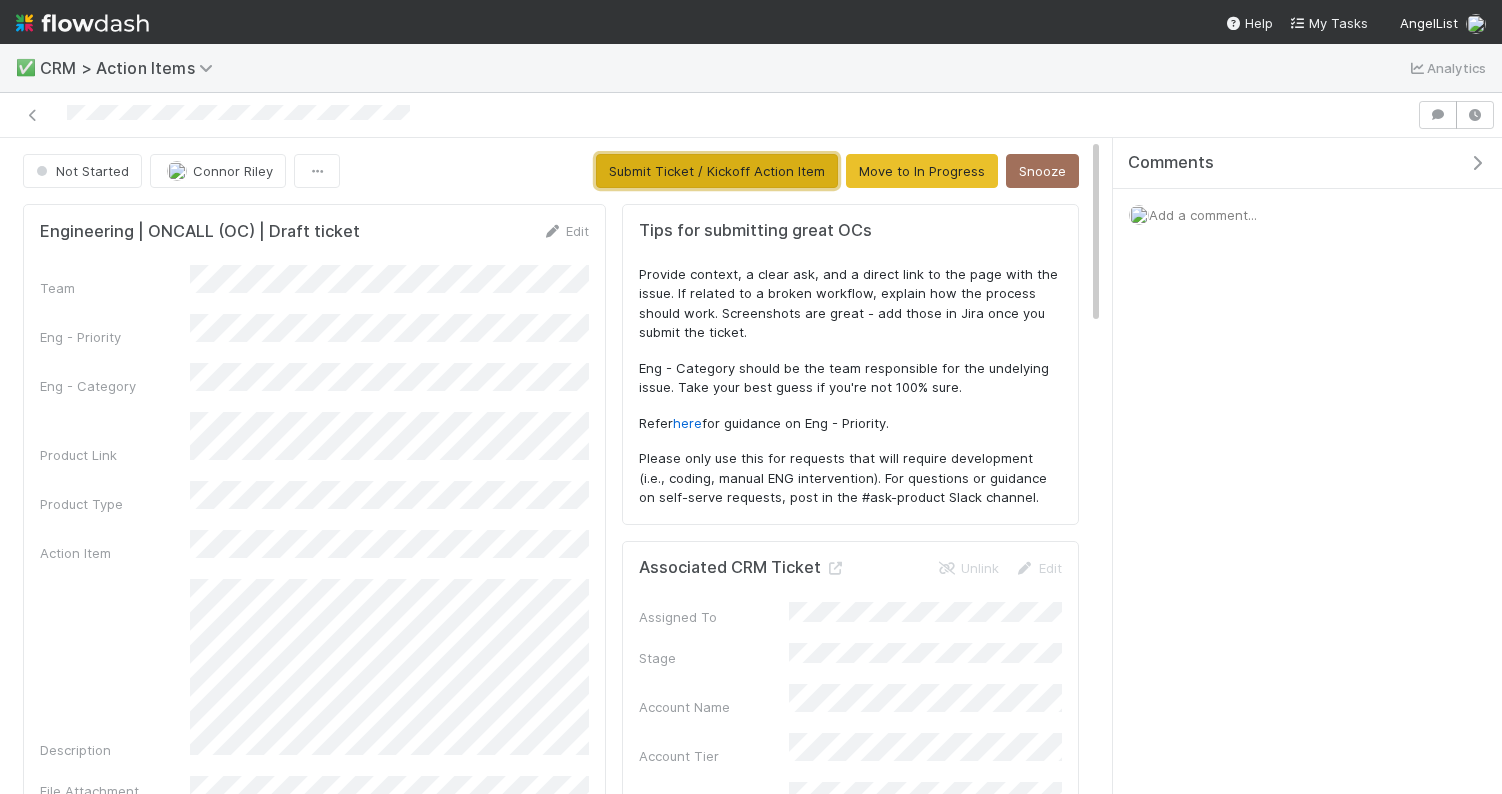 click on "Submit Ticket / Kickoff Action Item" at bounding box center [717, 171] 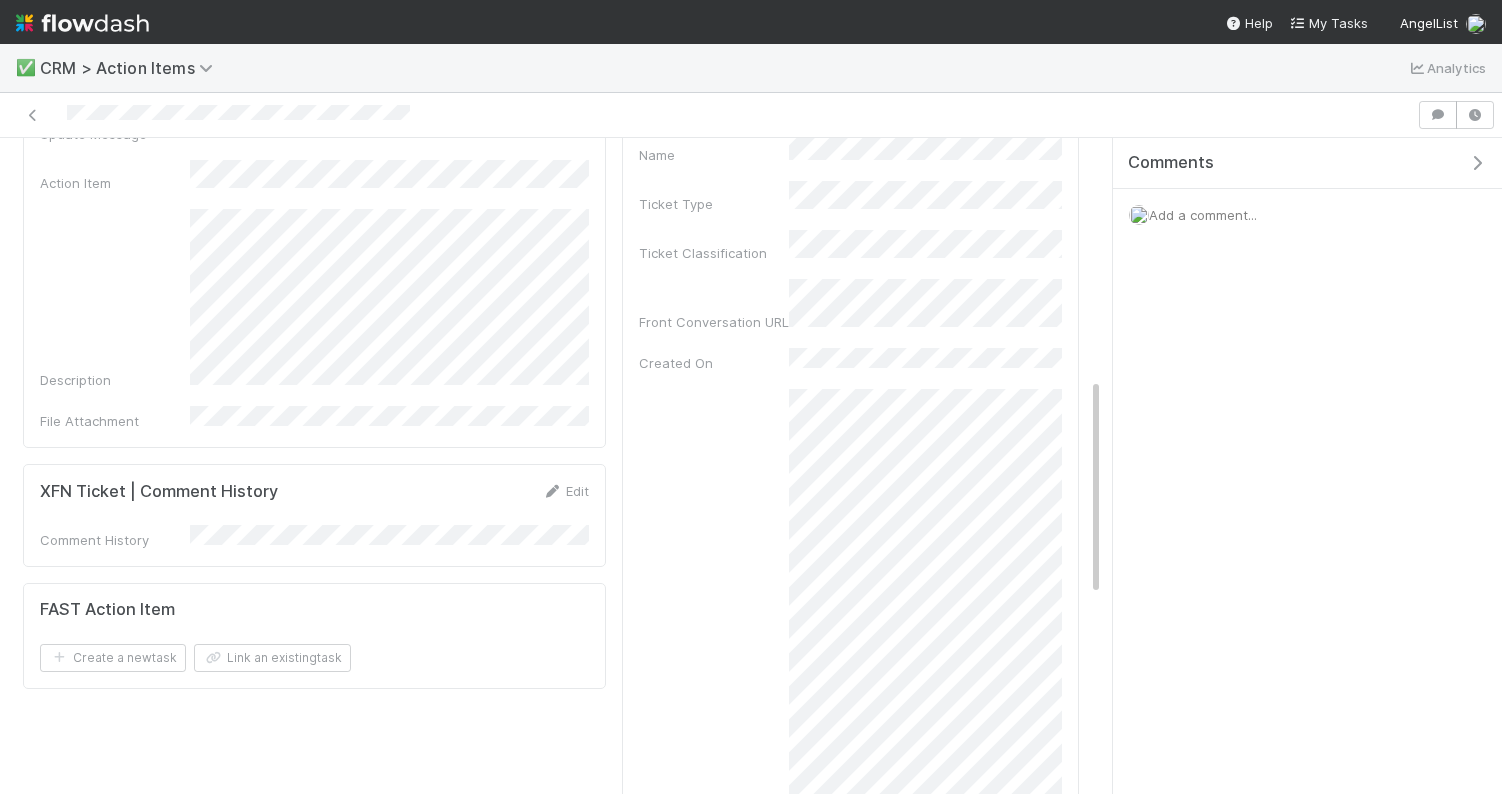 scroll, scrollTop: 0, scrollLeft: 0, axis: both 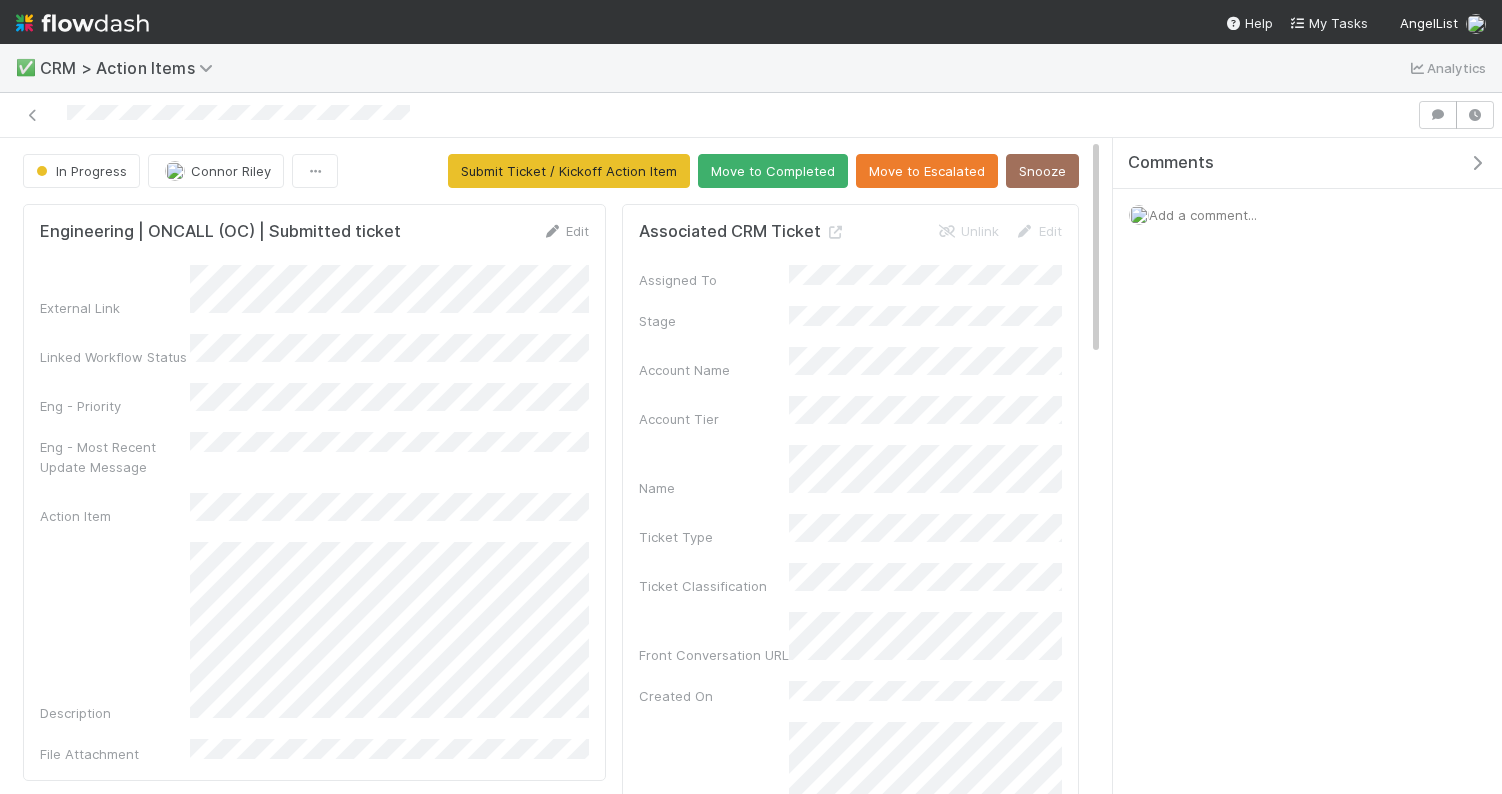 click at bounding box center [708, 115] 